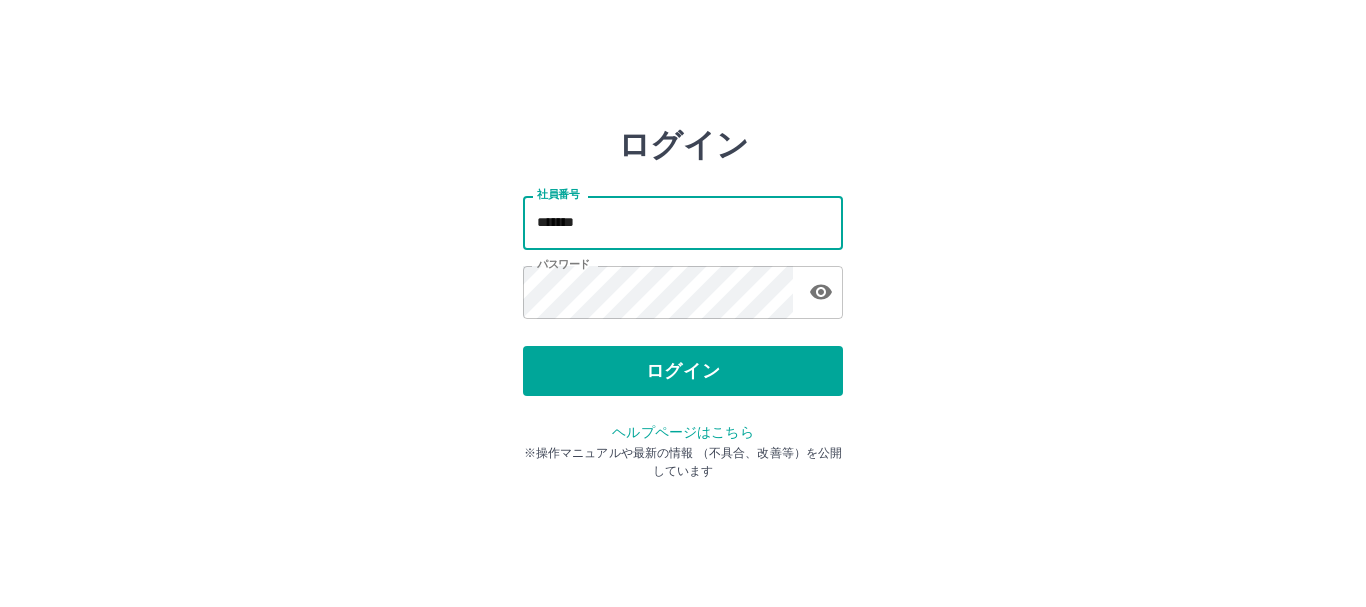 scroll, scrollTop: 0, scrollLeft: 0, axis: both 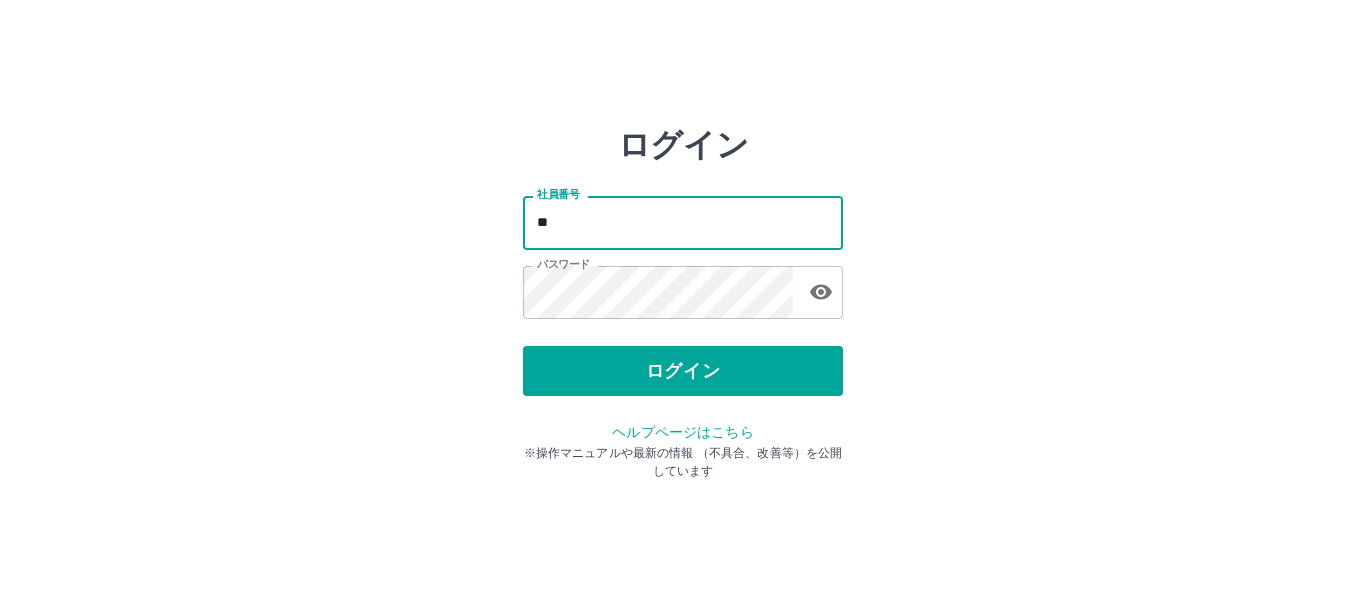 type on "*" 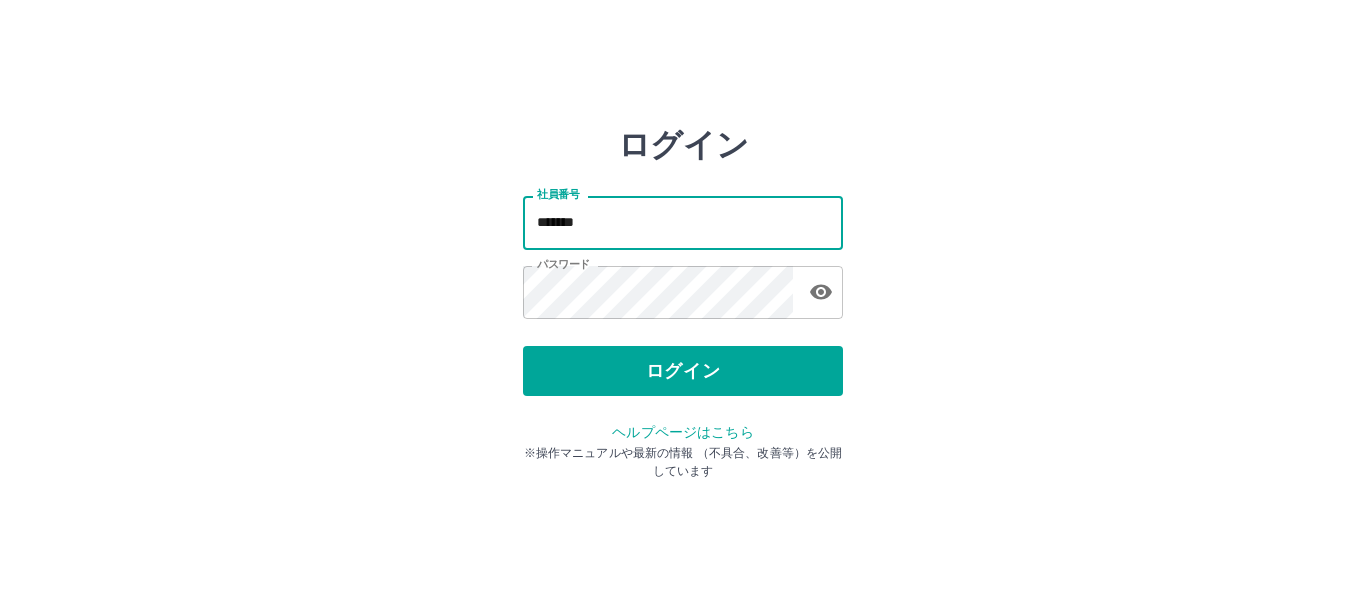 type on "*******" 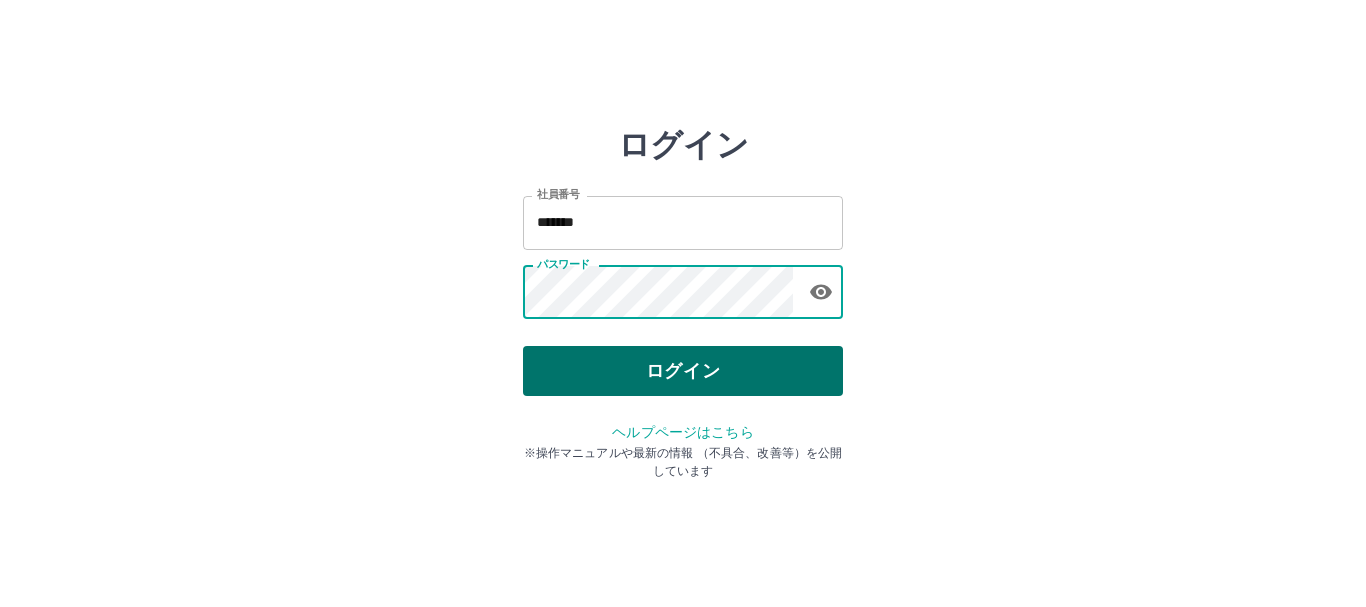 click on "ログイン" at bounding box center [683, 371] 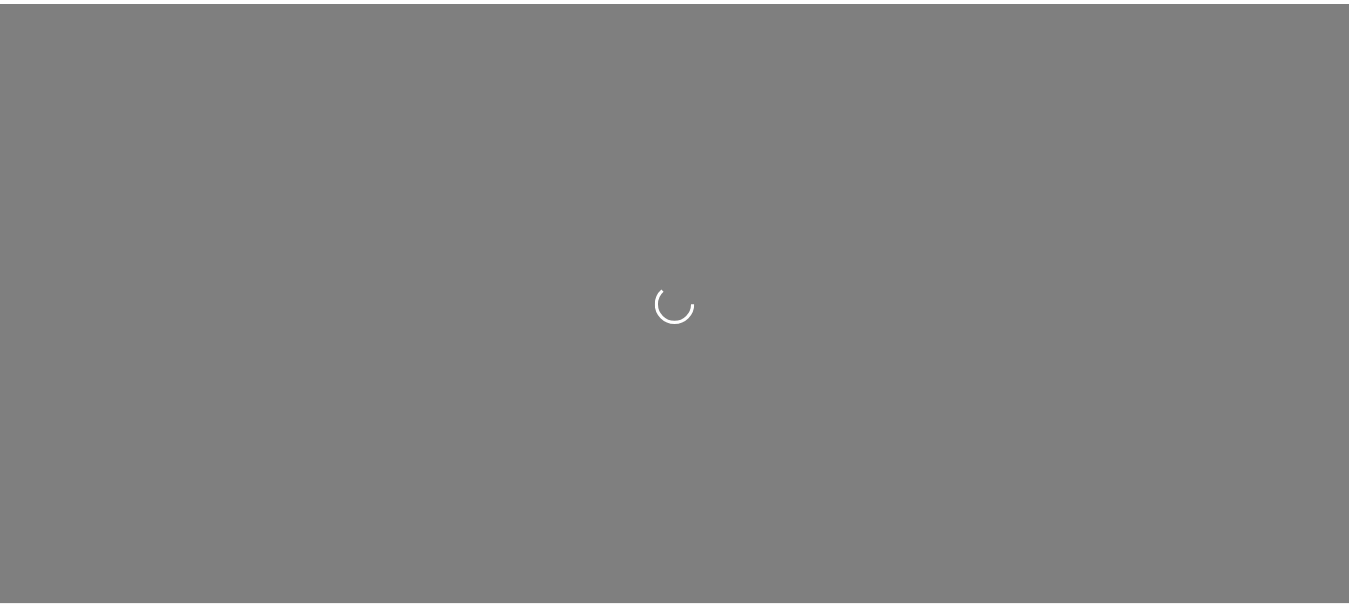 scroll, scrollTop: 0, scrollLeft: 0, axis: both 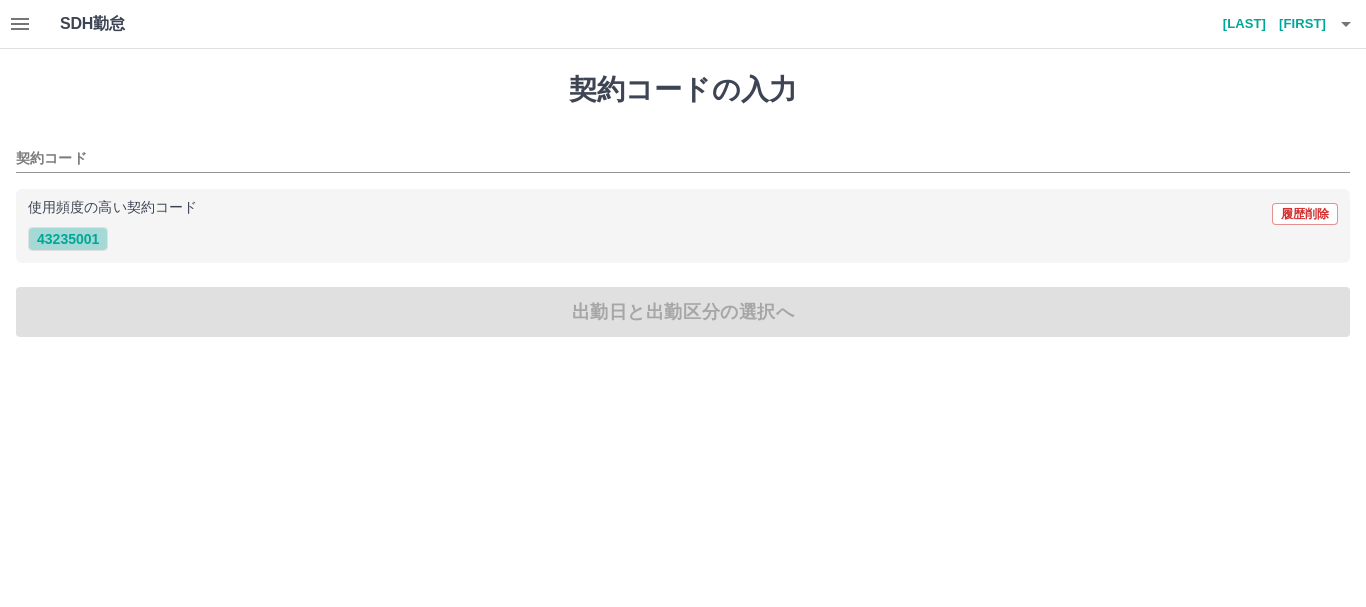click on "43235001" at bounding box center [68, 239] 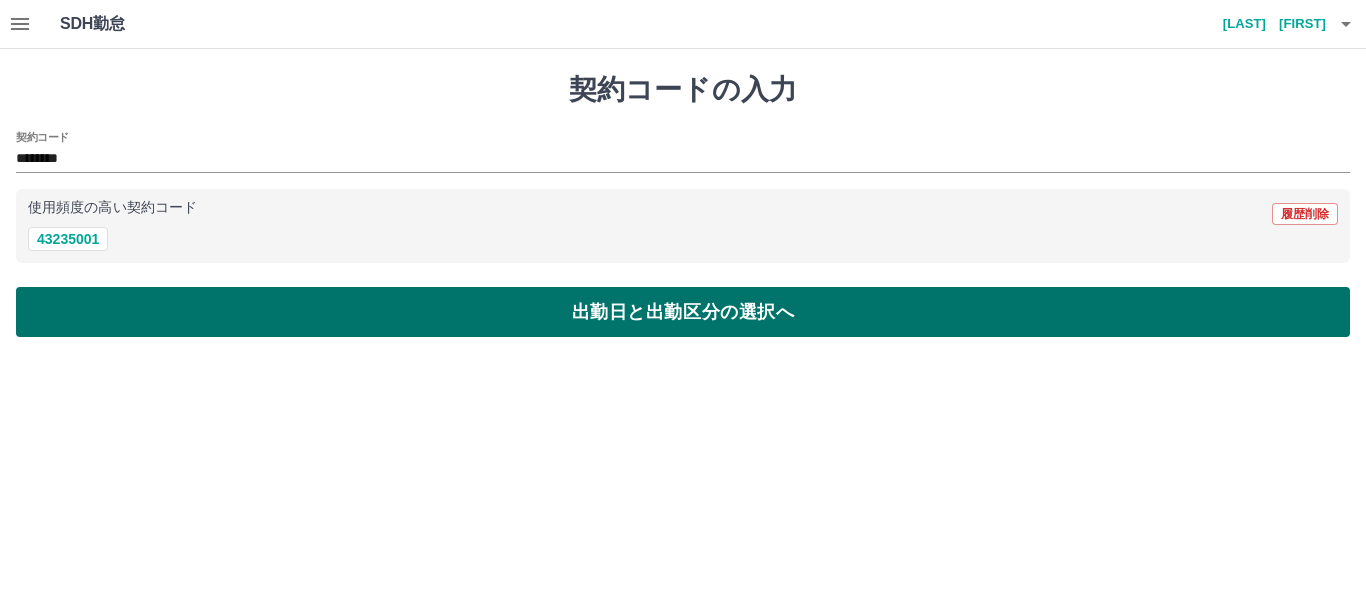 click on "出勤日と出勤区分の選択へ" at bounding box center (683, 312) 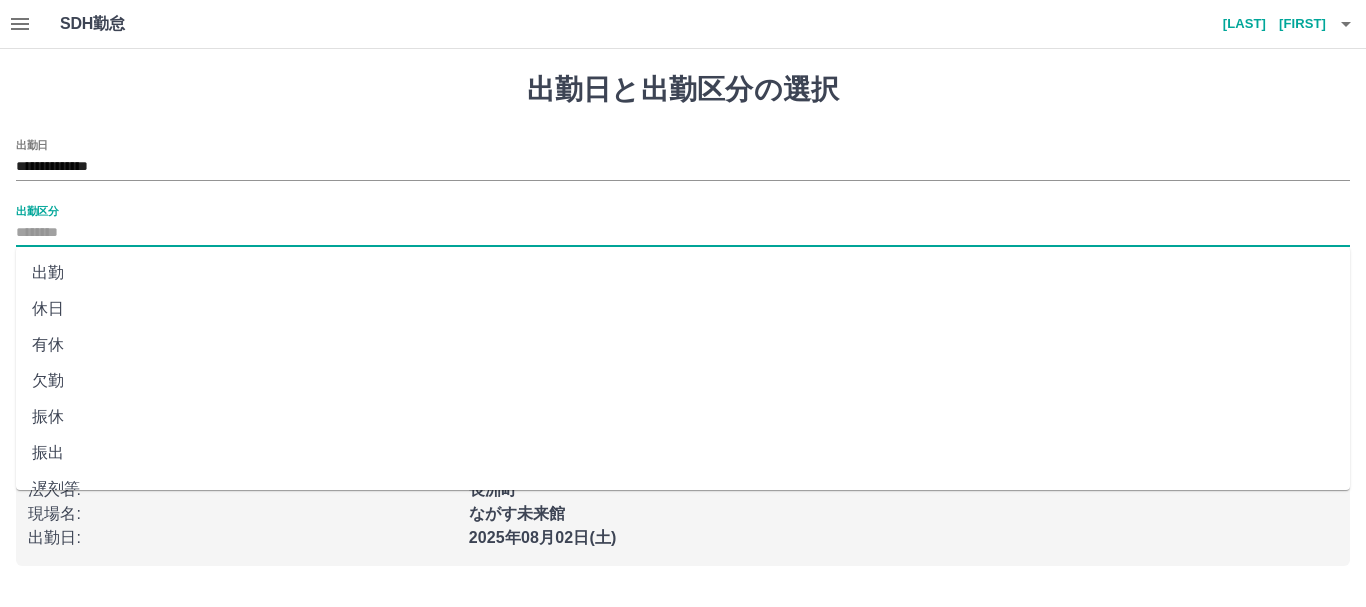 click on "出勤区分" at bounding box center (683, 233) 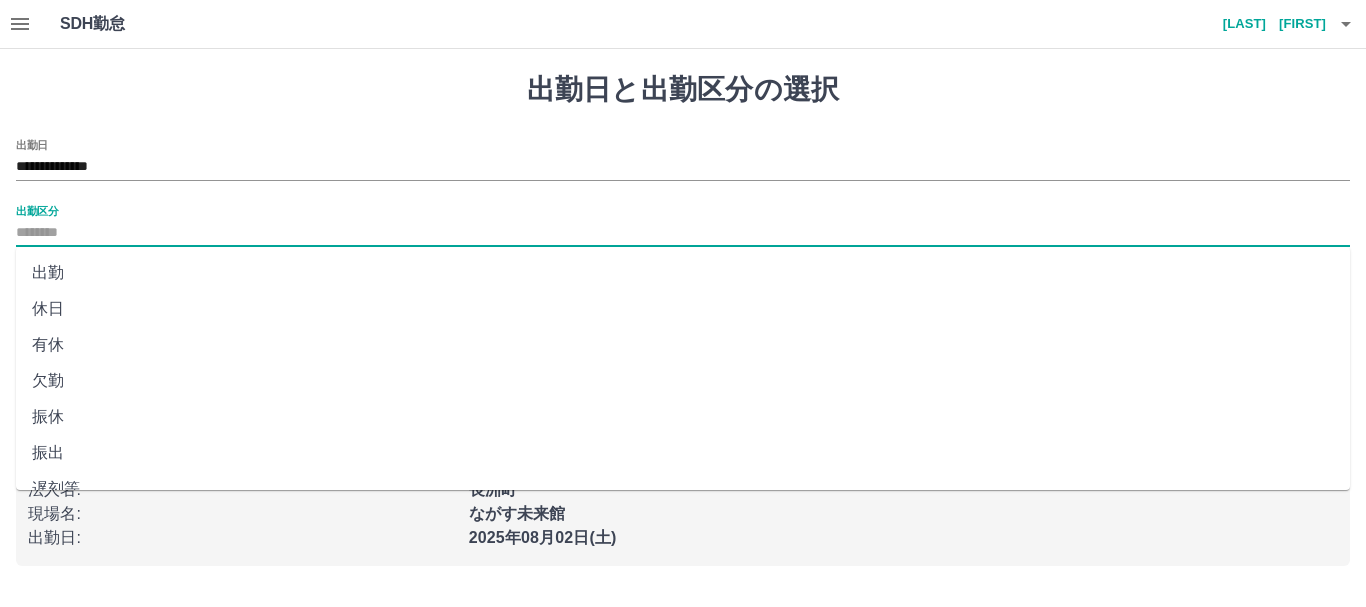 click on "出勤" at bounding box center [683, 273] 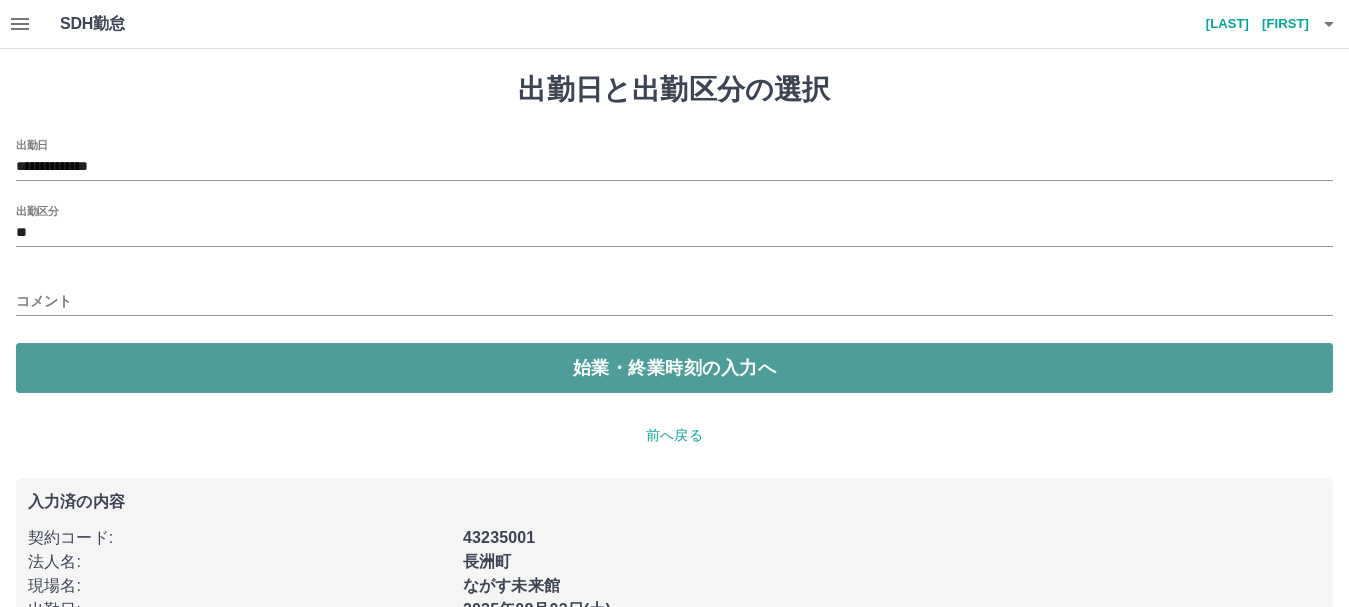 click on "始業・終業時刻の入力へ" at bounding box center [674, 368] 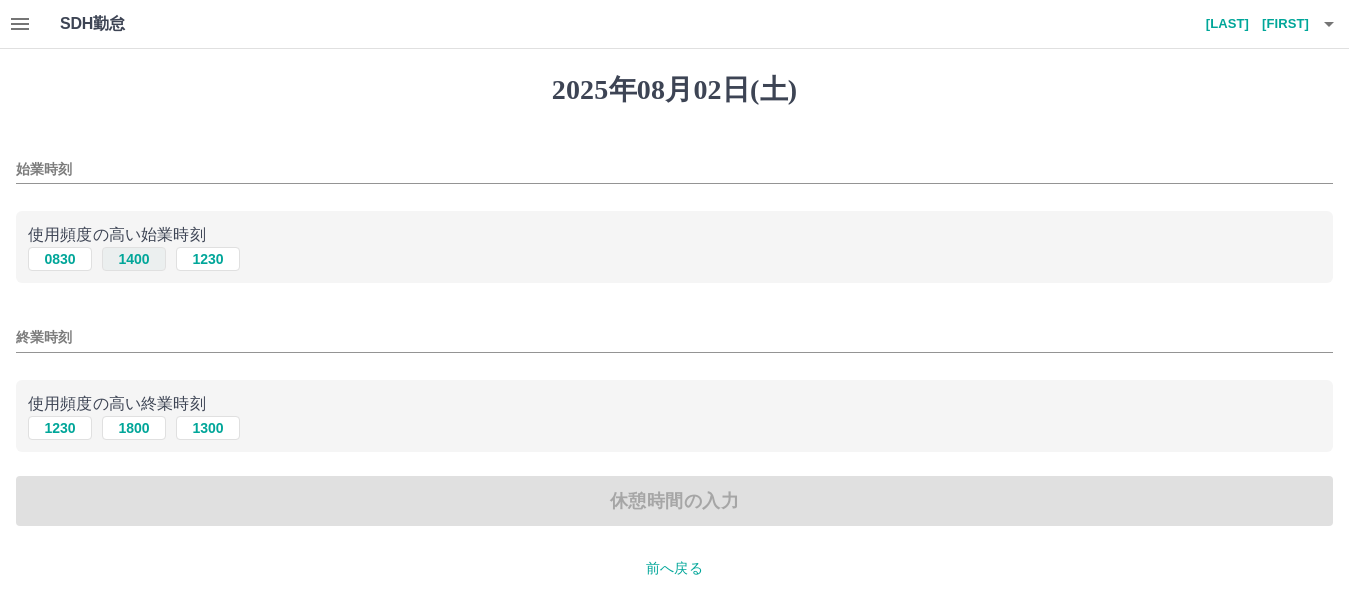 click on "1400" at bounding box center (134, 259) 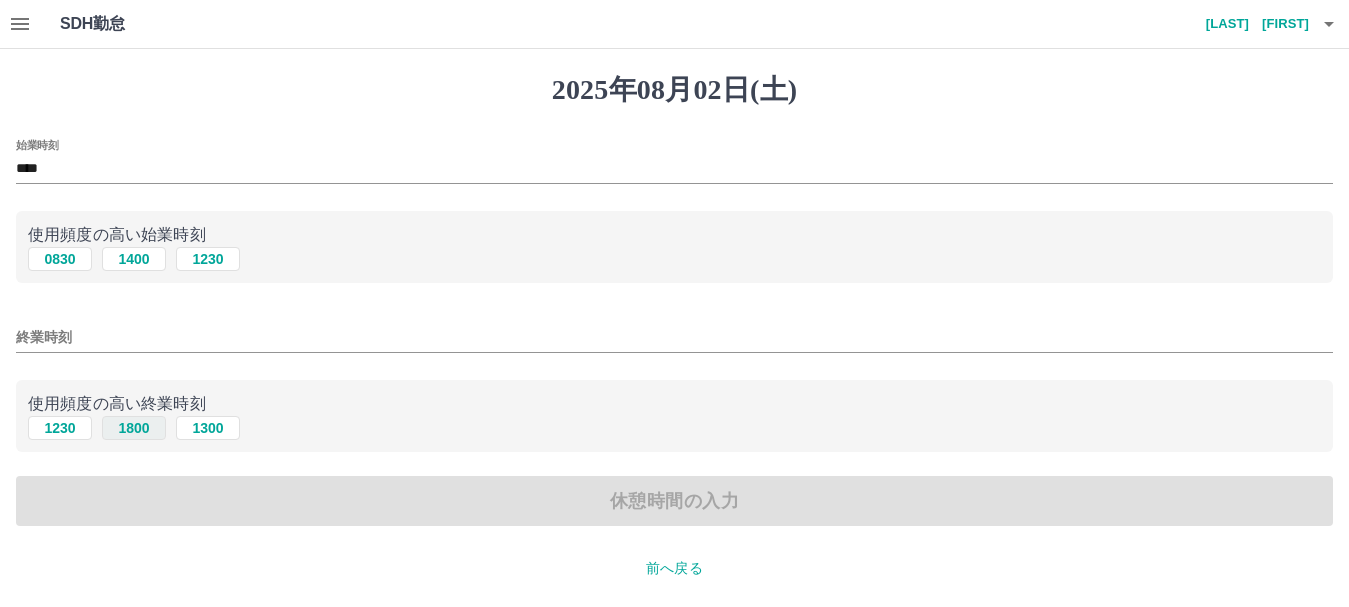 click on "1800" at bounding box center (134, 428) 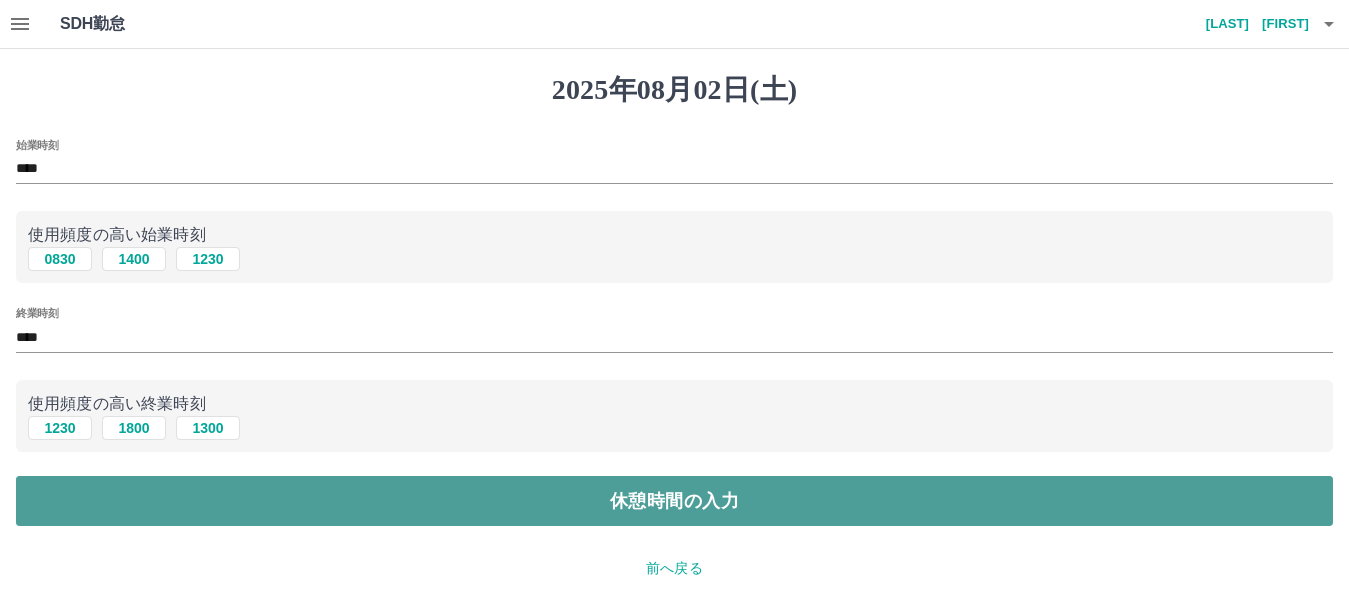 click on "休憩時間の入力" at bounding box center (674, 501) 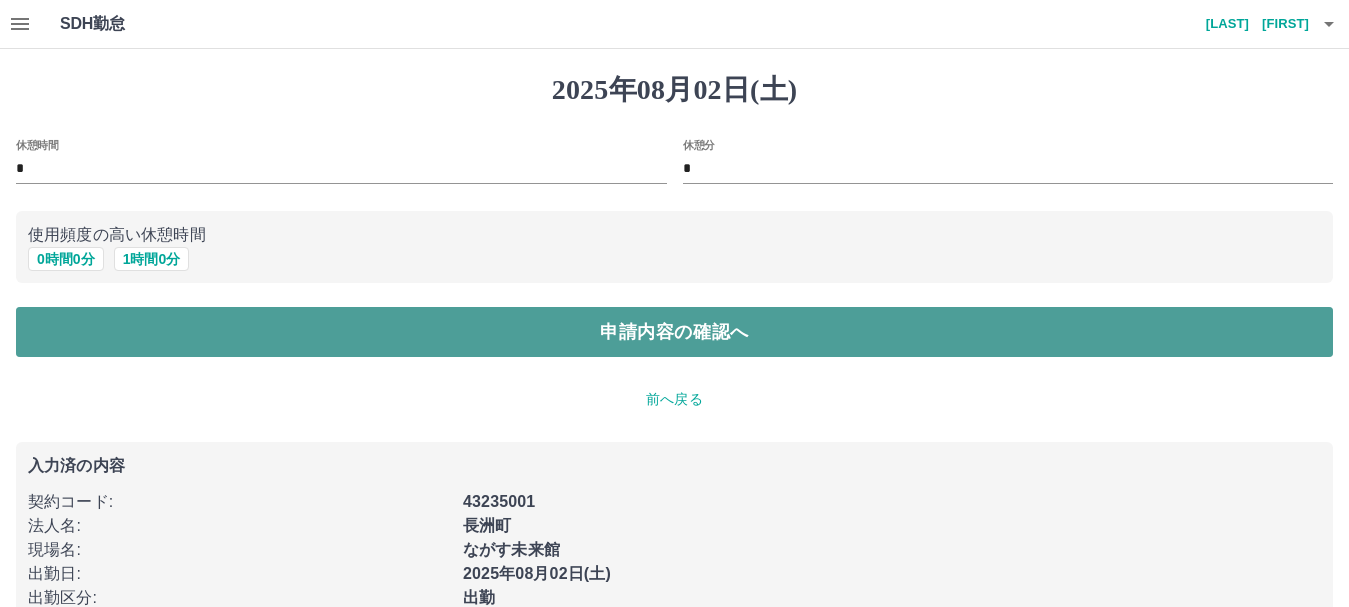 click on "申請内容の確認へ" at bounding box center [674, 332] 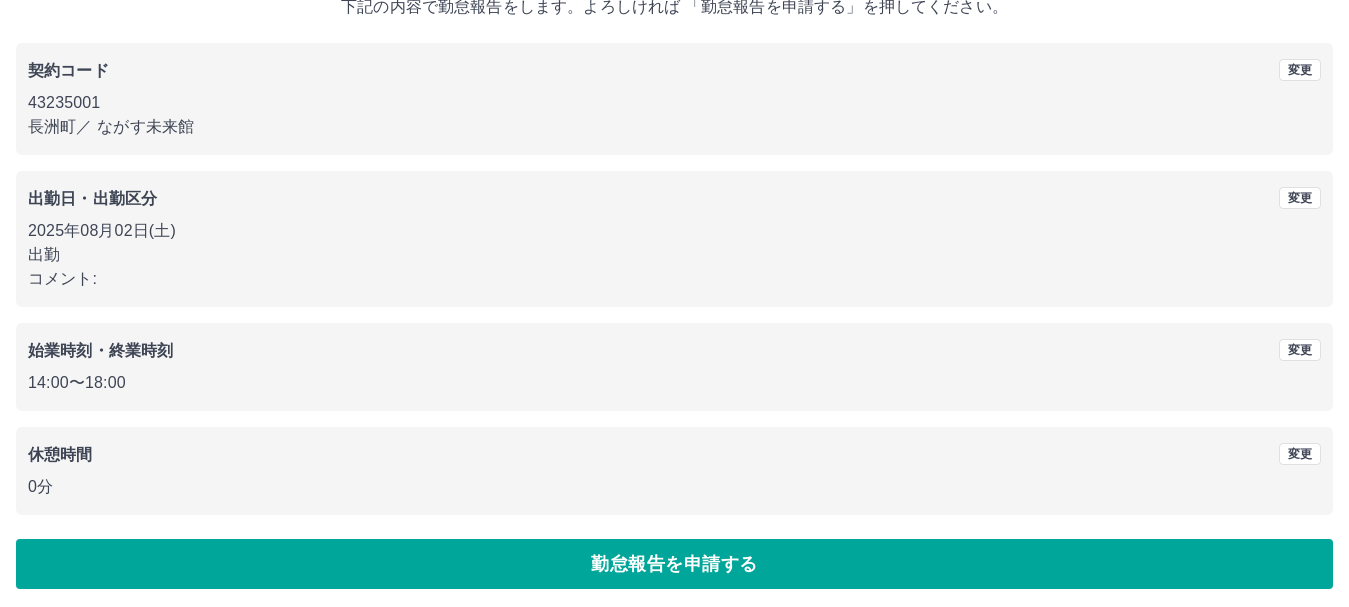 scroll, scrollTop: 142, scrollLeft: 0, axis: vertical 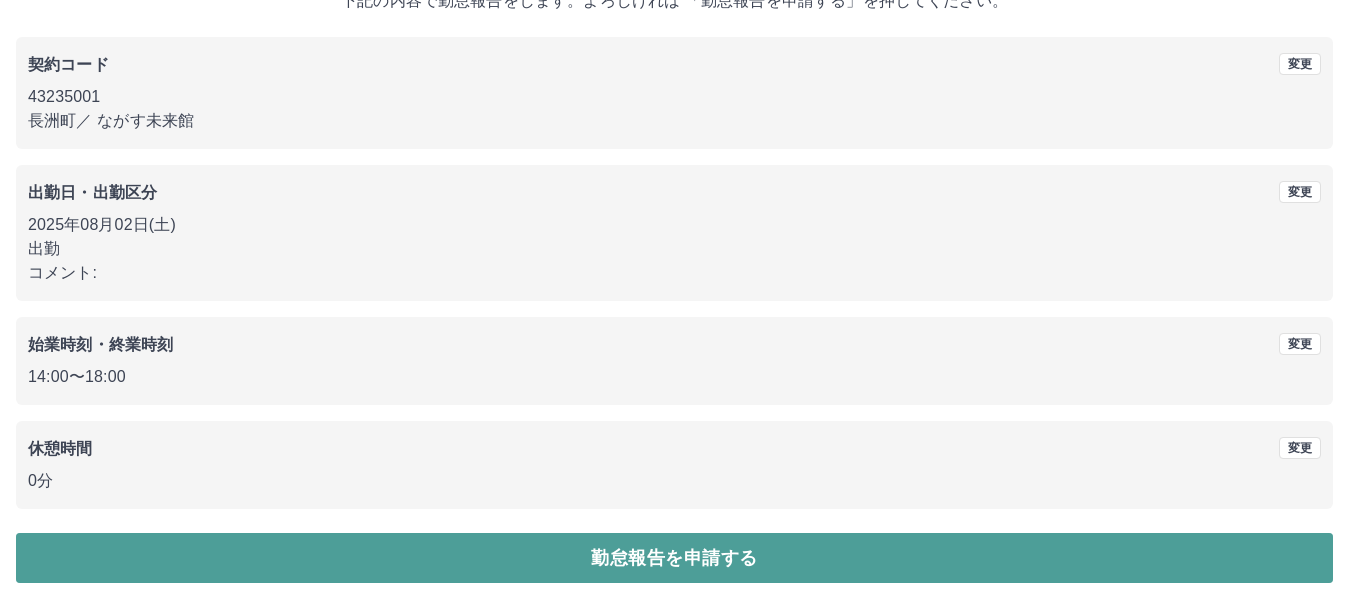 click on "勤怠報告を申請する" at bounding box center (674, 558) 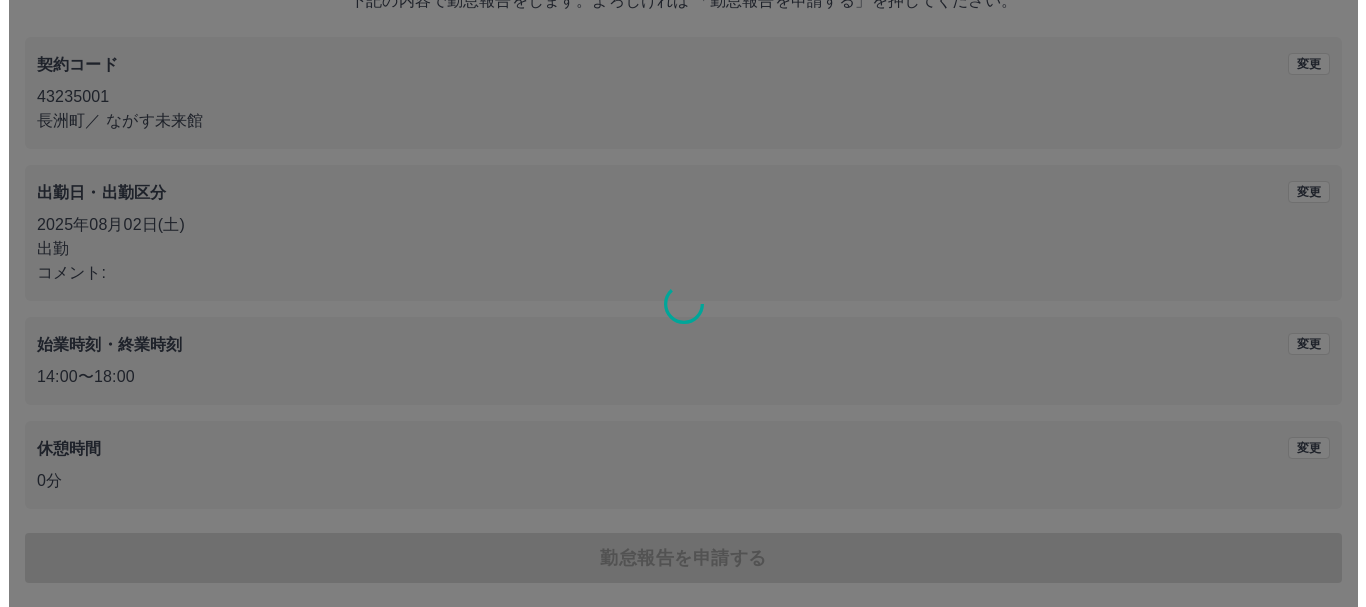 scroll, scrollTop: 0, scrollLeft: 0, axis: both 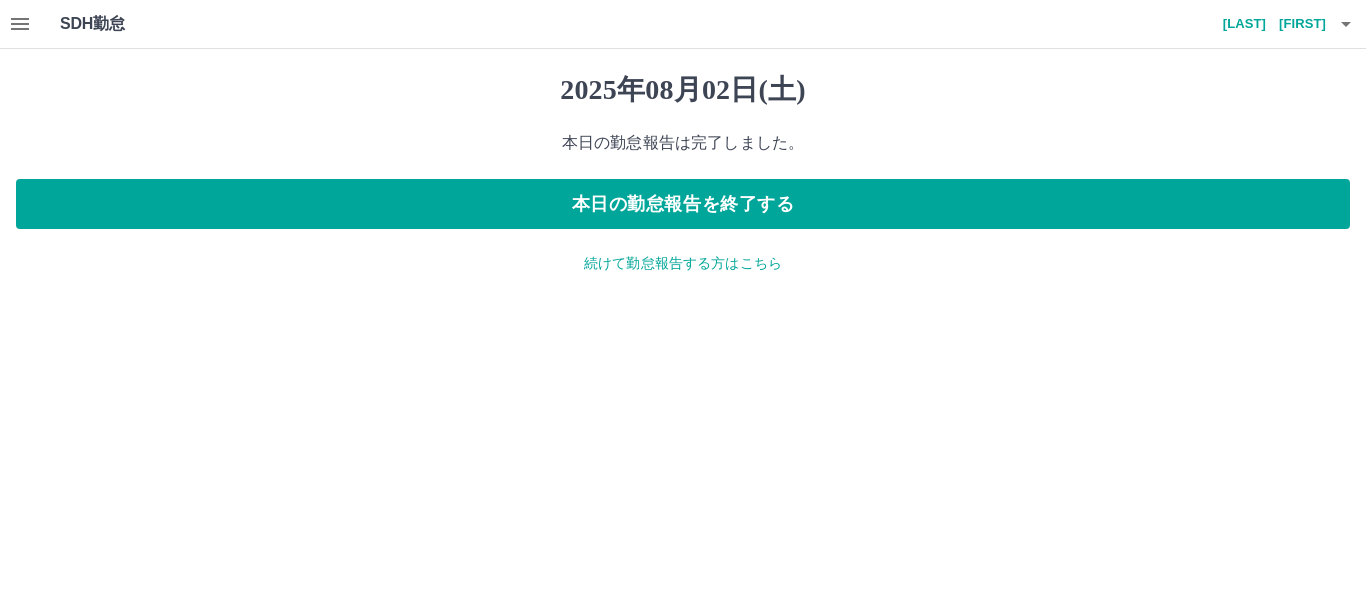 click on "続けて勤怠報告する方はこちら" at bounding box center (683, 263) 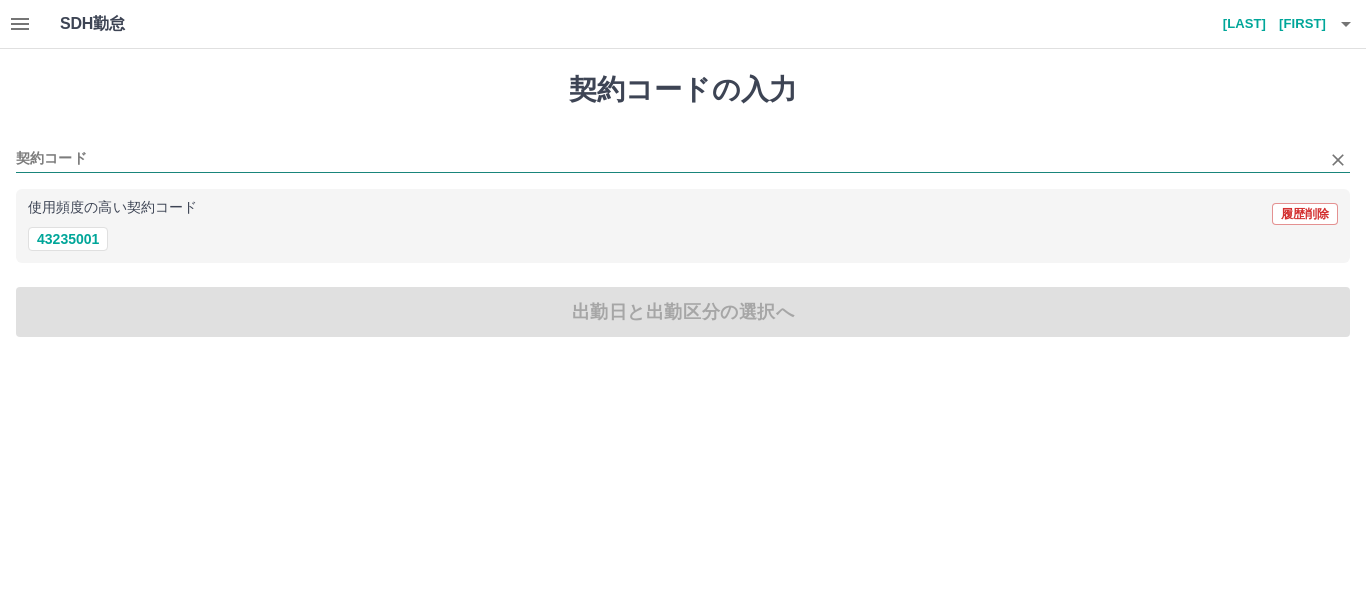 click on "契約コード" at bounding box center [668, 159] 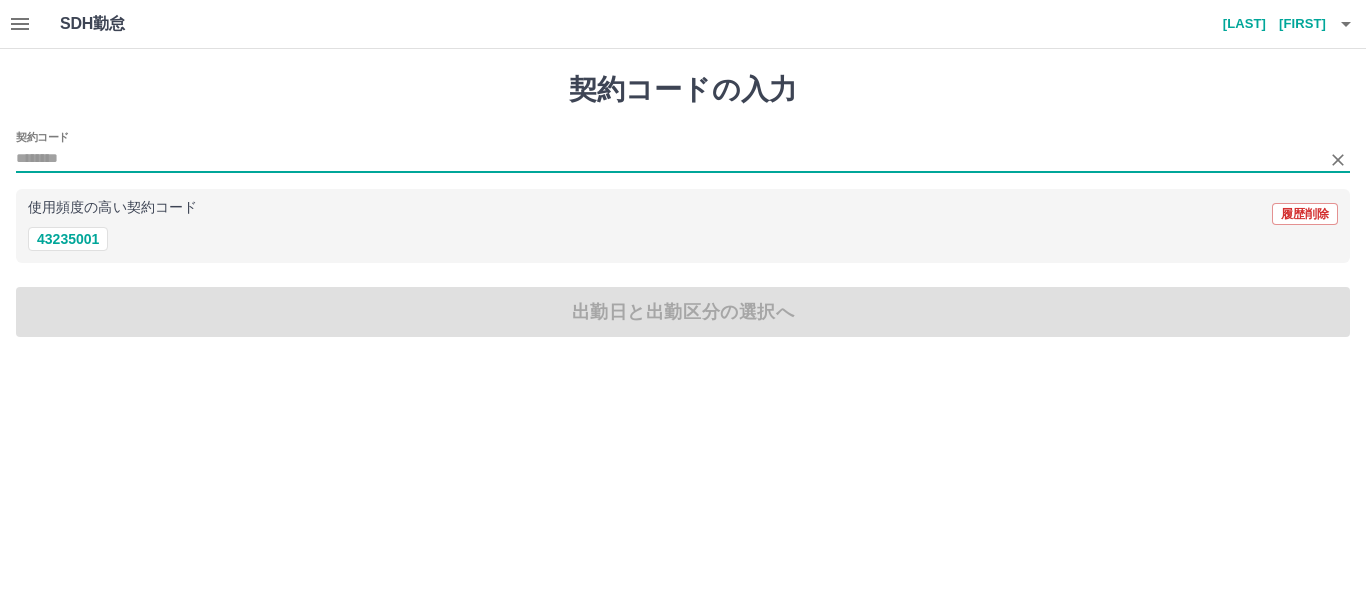 click on "契約コード" at bounding box center (668, 159) 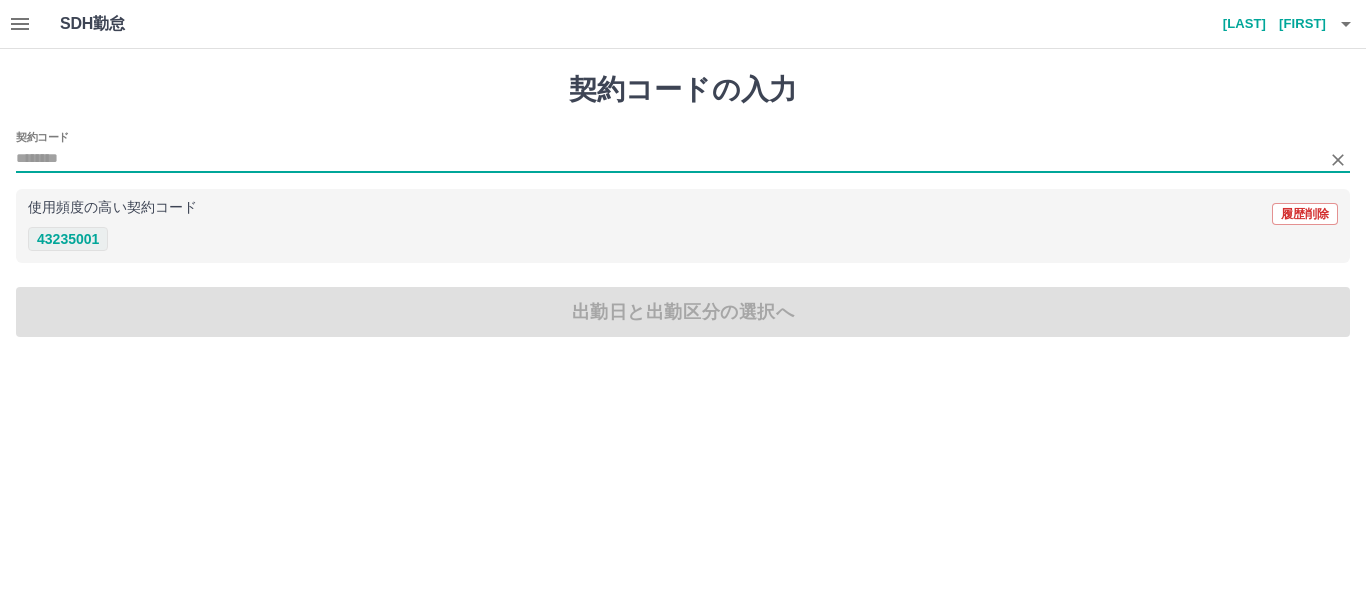 click on "43235001" at bounding box center (68, 239) 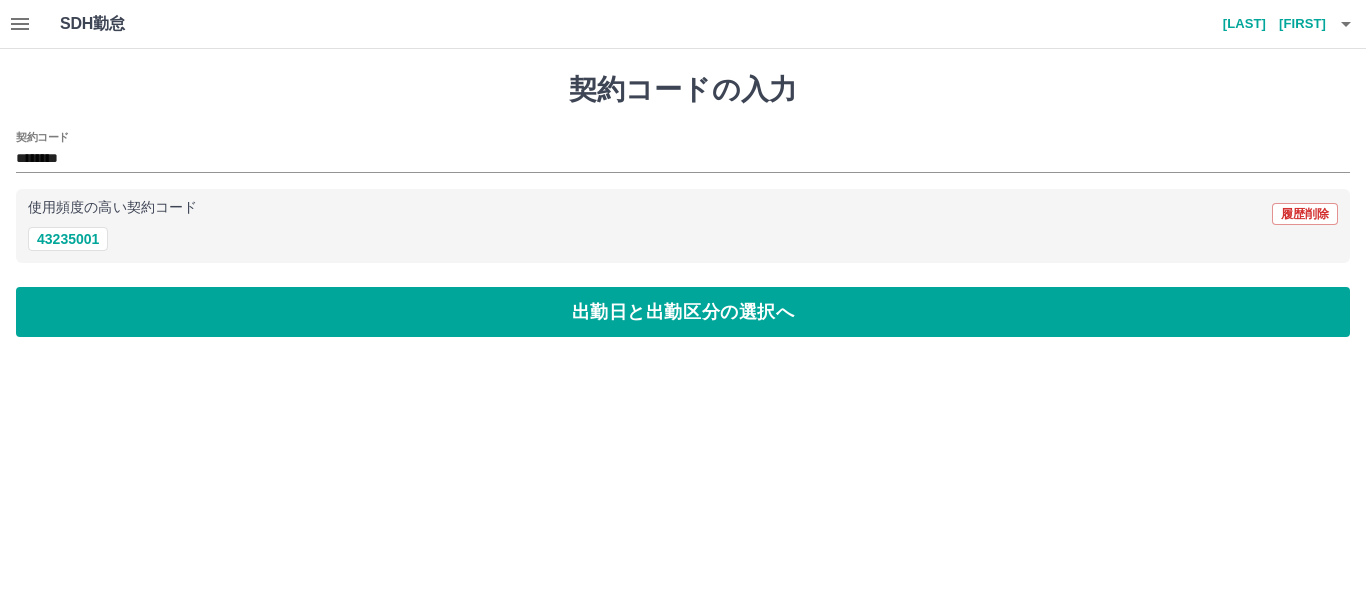 click on "契約コードの入力 契約コード ******** 使用頻度の高い契約コード 履歴削除 43235001 出勤日と出勤区分の選択へ" at bounding box center (683, 205) 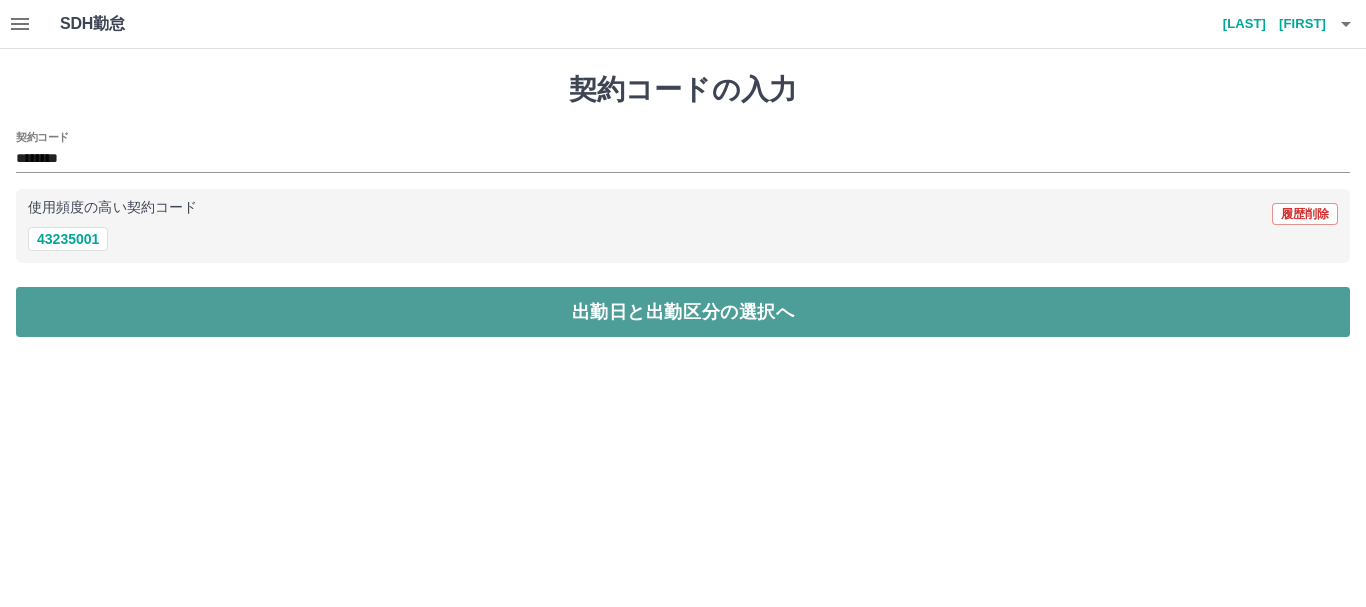 click on "出勤日と出勤区分の選択へ" at bounding box center (683, 312) 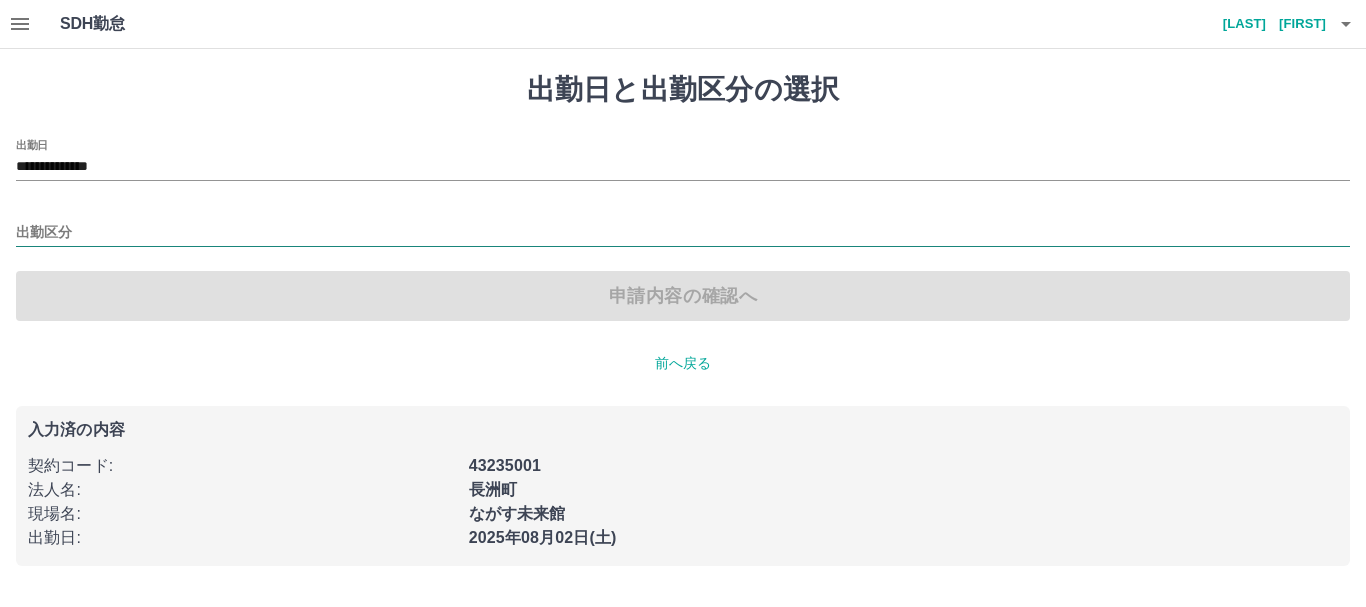 click on "出勤区分" at bounding box center (683, 233) 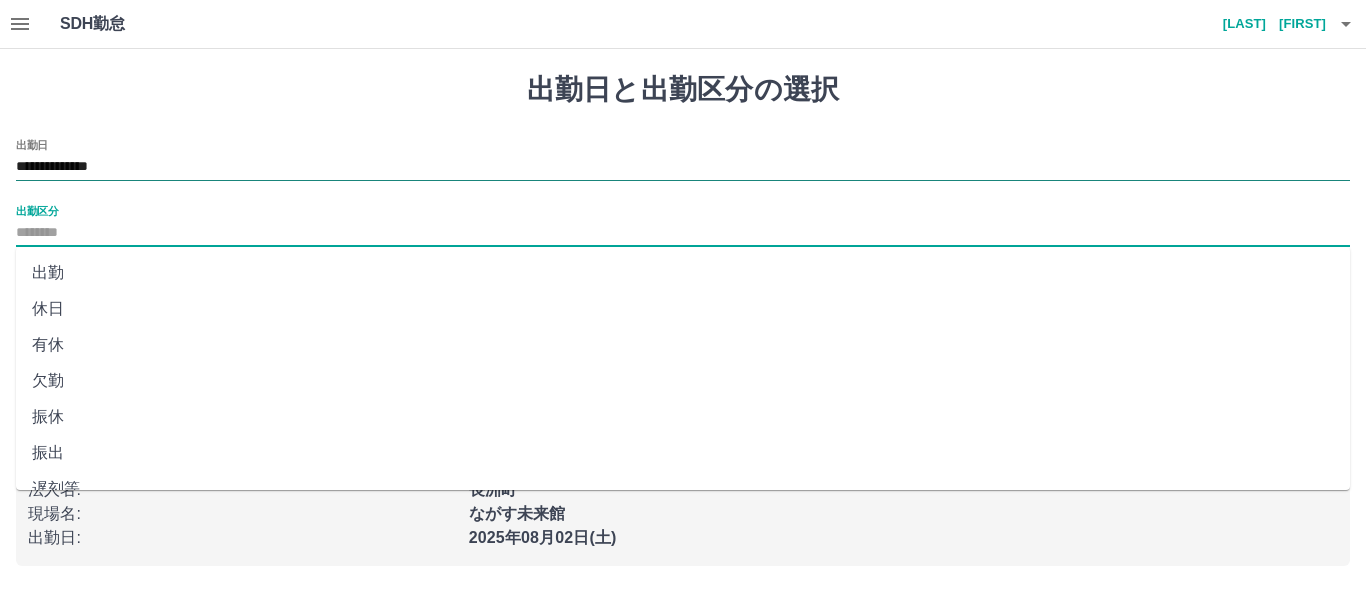click on "**********" at bounding box center (683, 167) 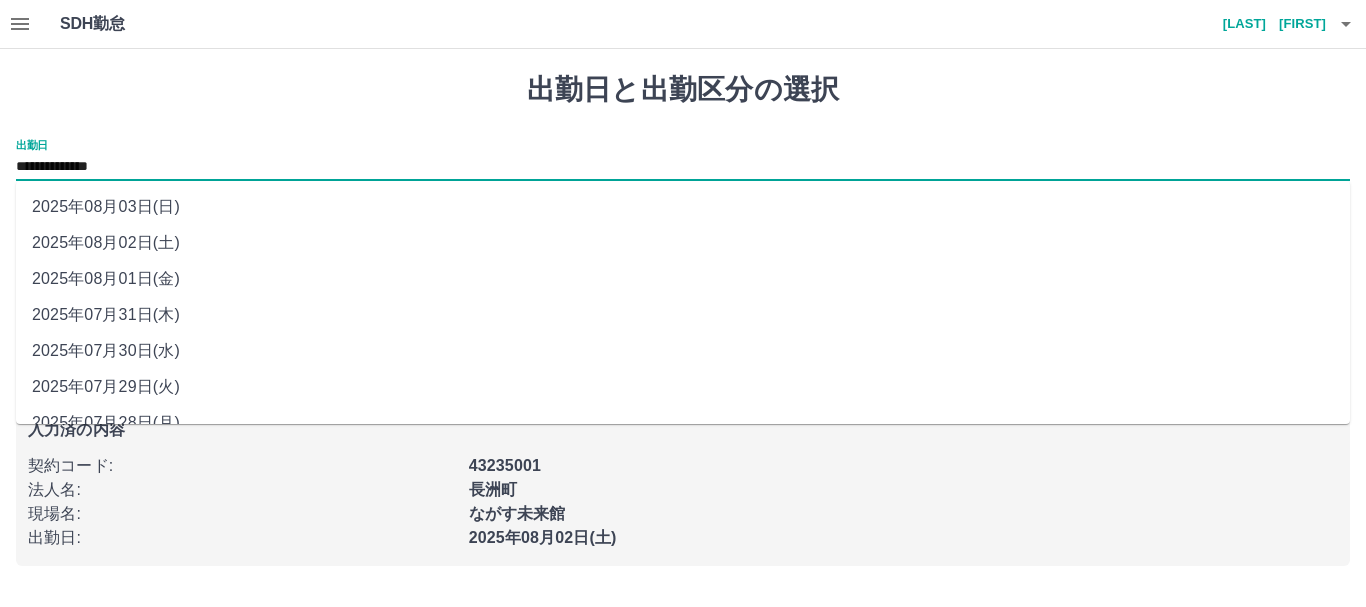 click on "2025年08月03日(日)" at bounding box center (683, 207) 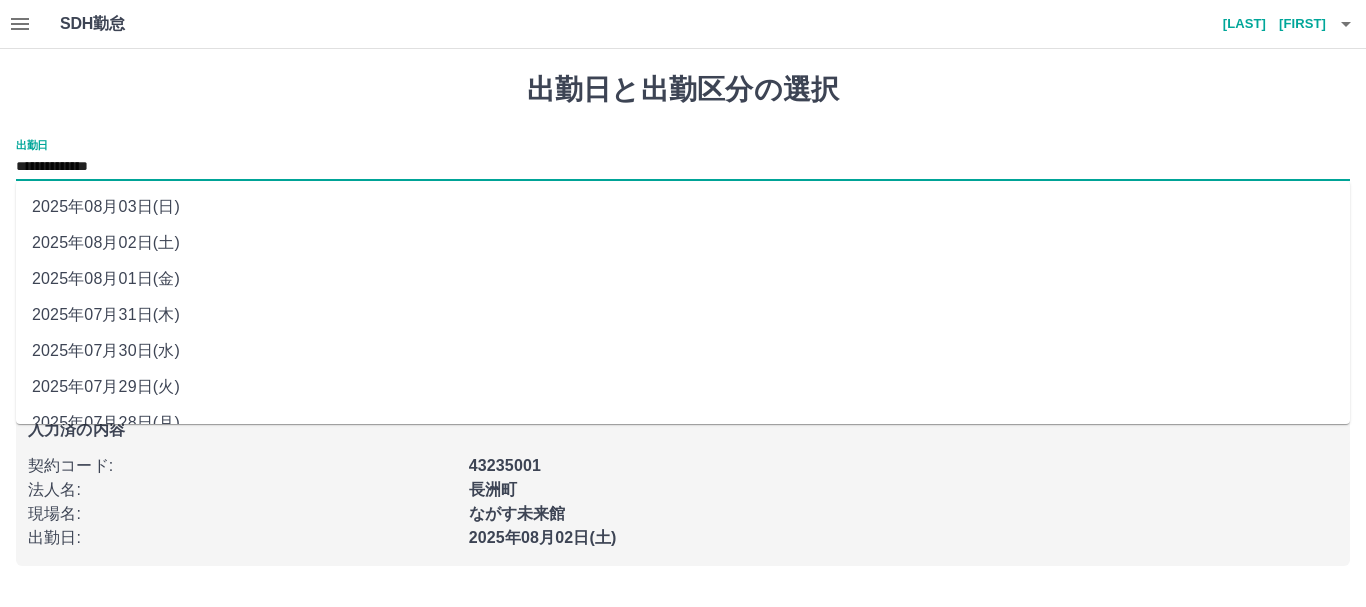 type on "**********" 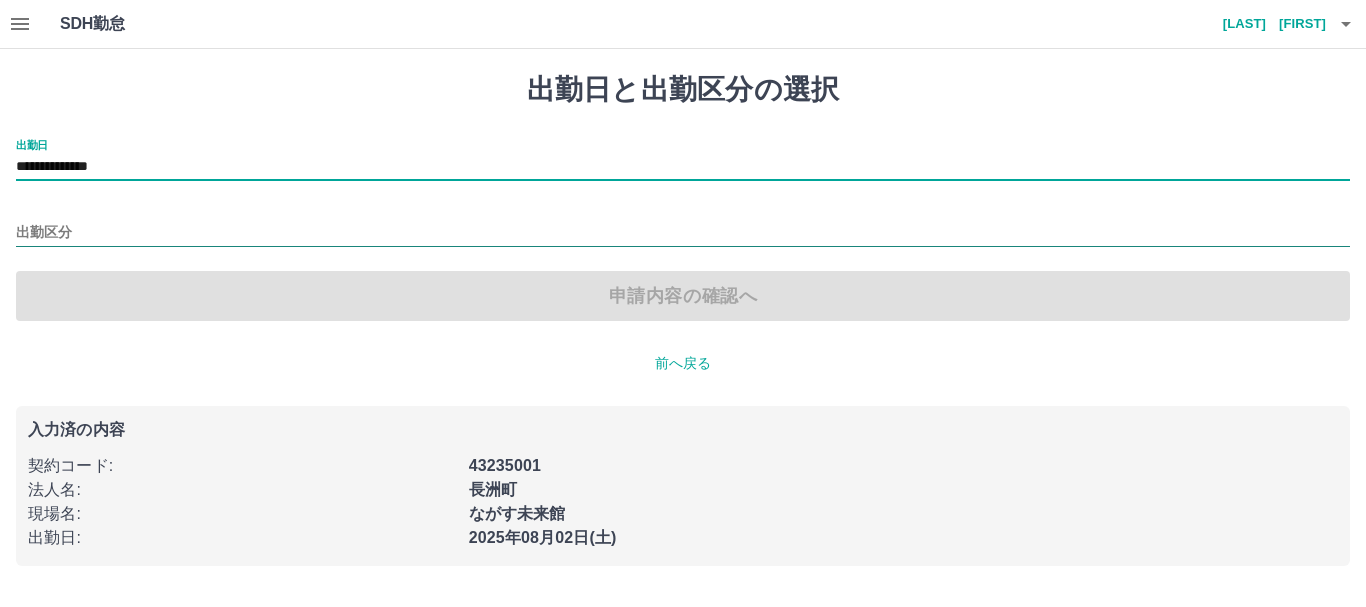 click on "出勤区分" at bounding box center [683, 233] 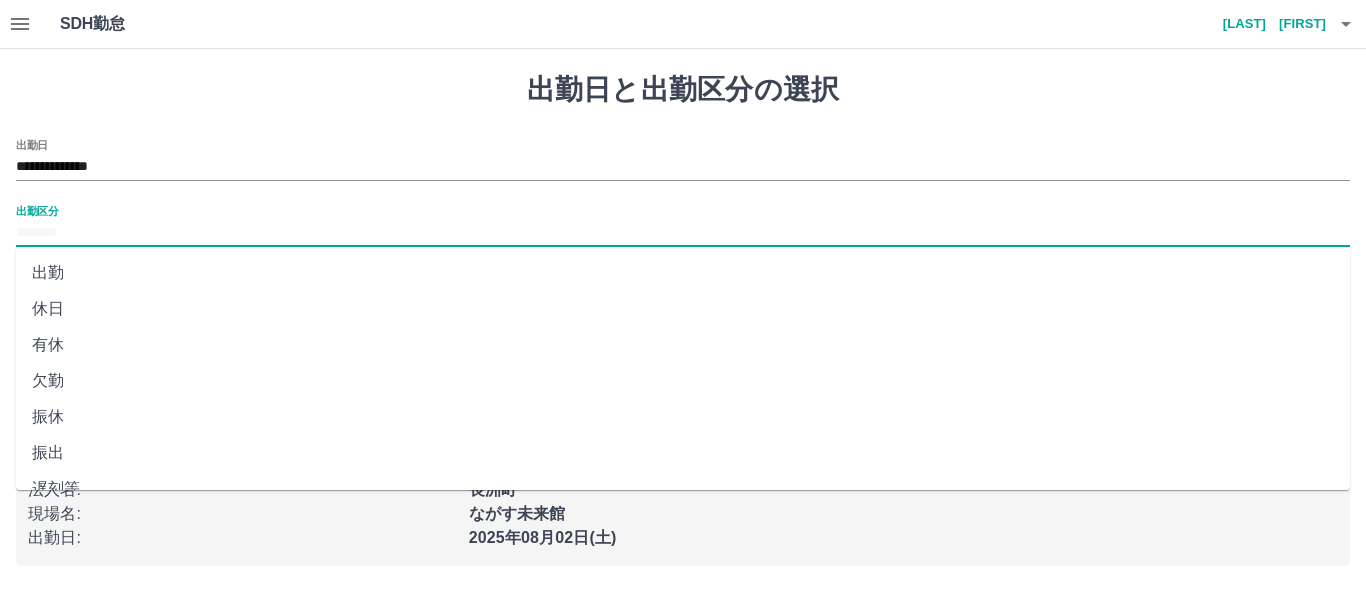 click on "休日" at bounding box center [683, 309] 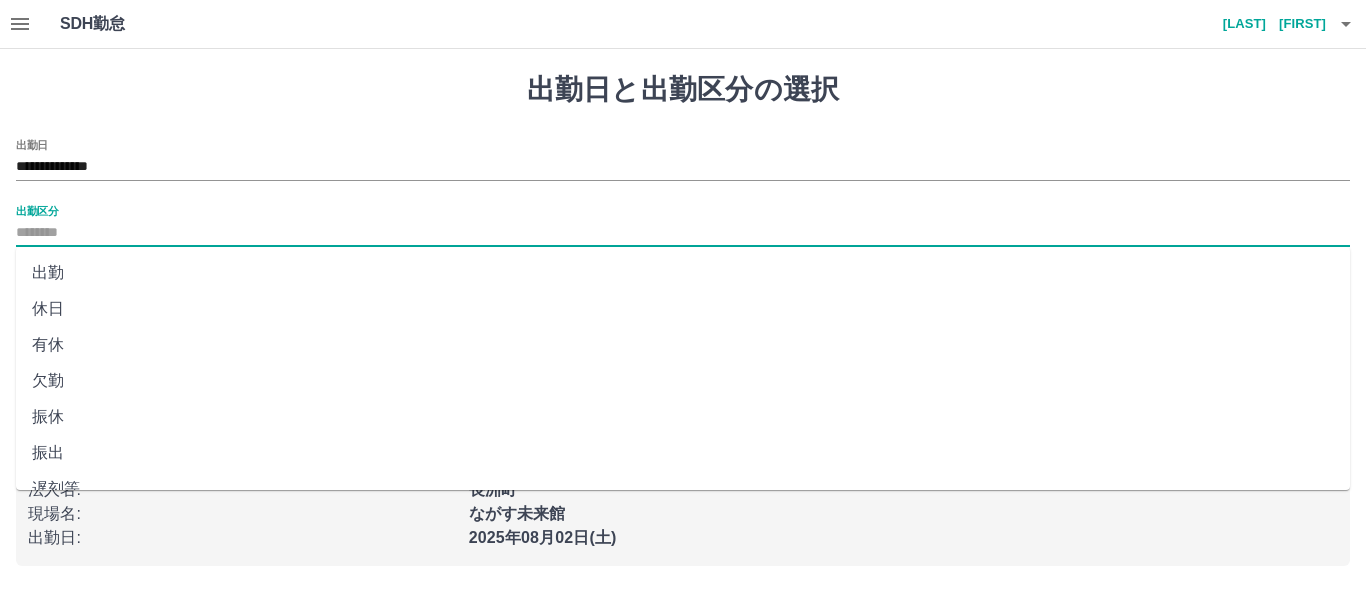 type on "**" 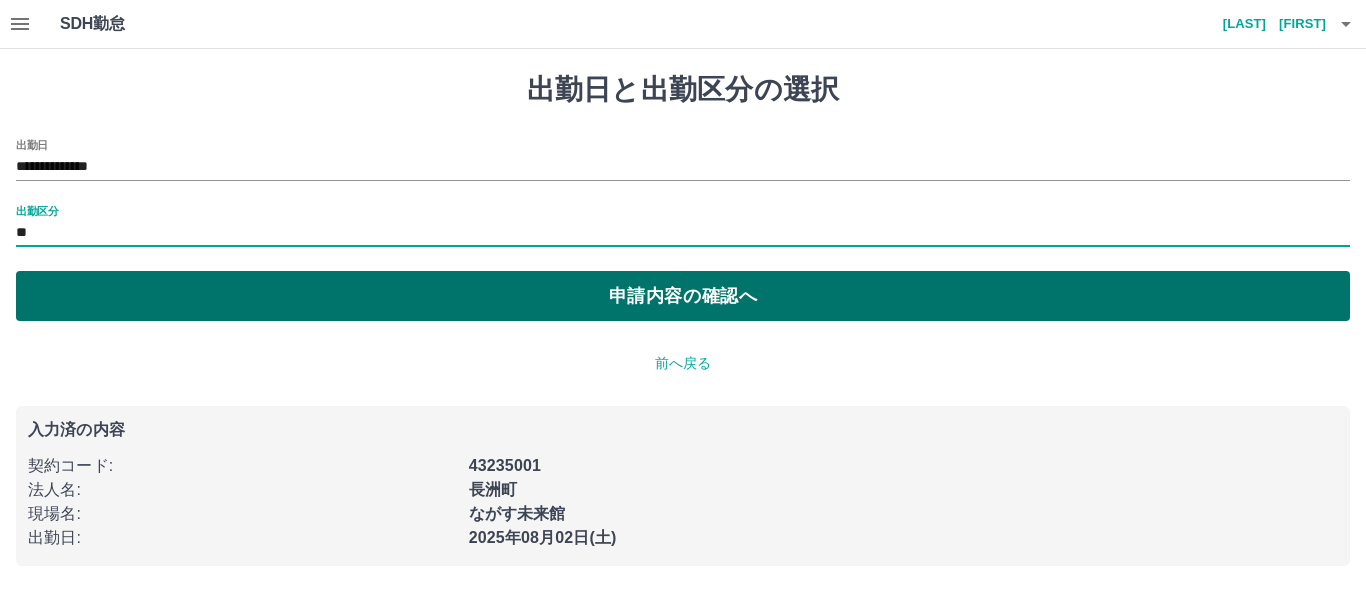 click on "申請内容の確認へ" at bounding box center [683, 296] 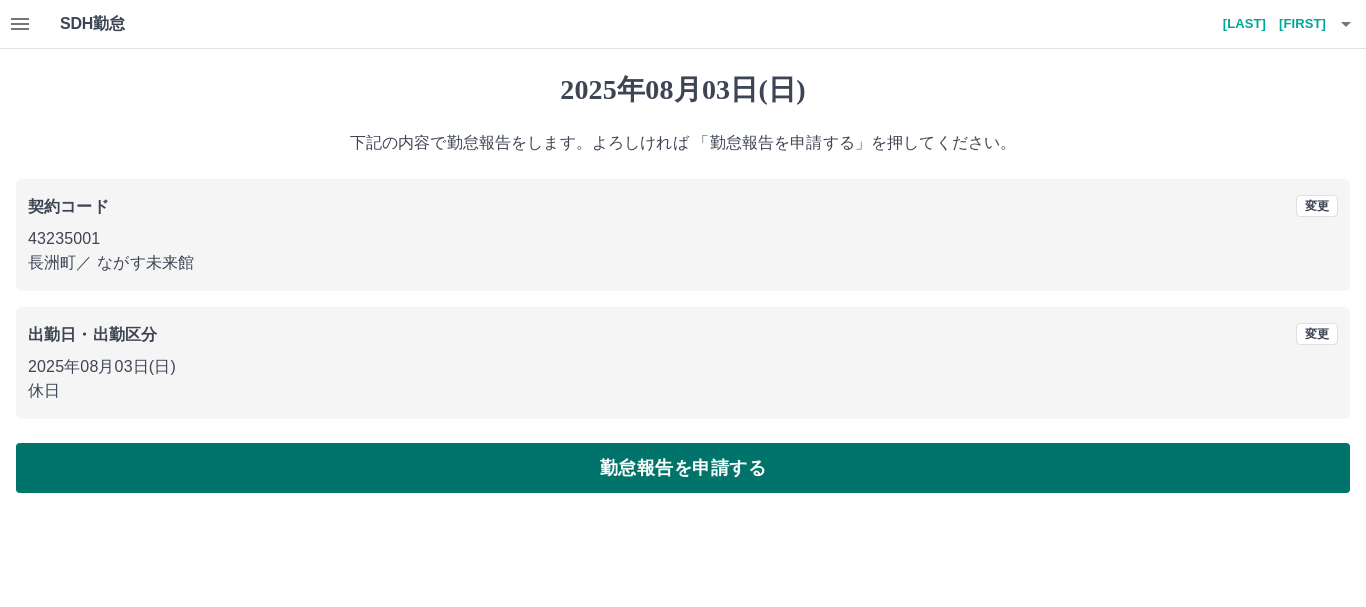 click on "勤怠報告を申請する" at bounding box center [683, 468] 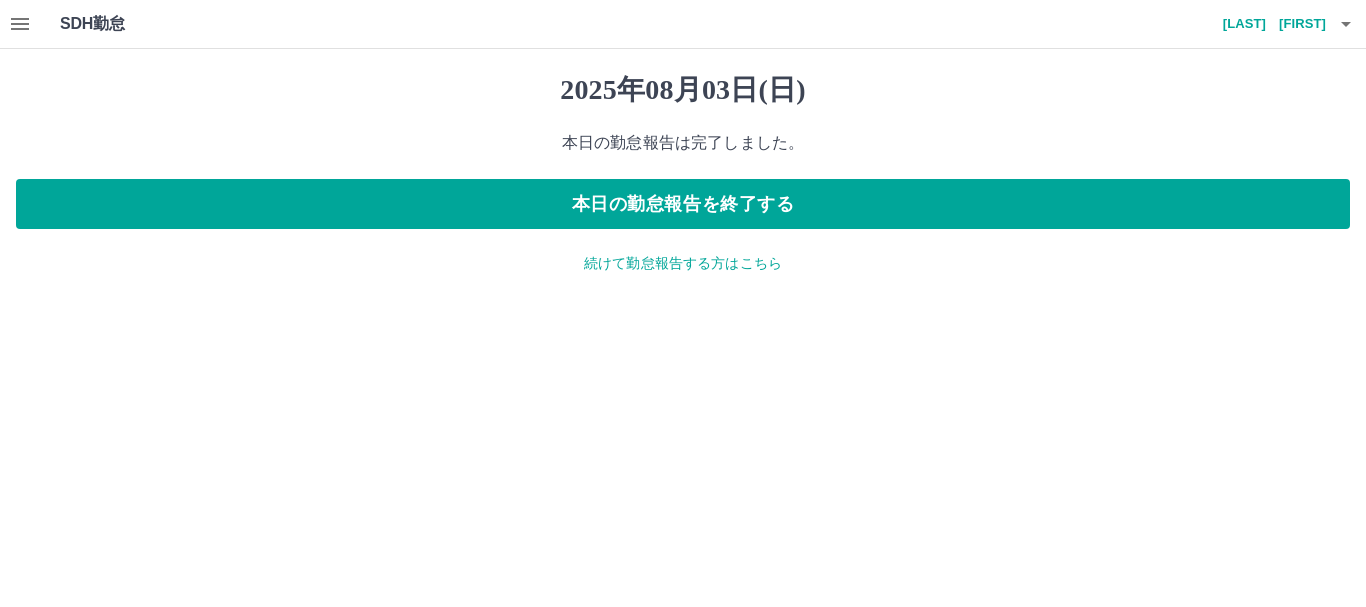 click on "続けて勤怠報告する方はこちら" at bounding box center (683, 263) 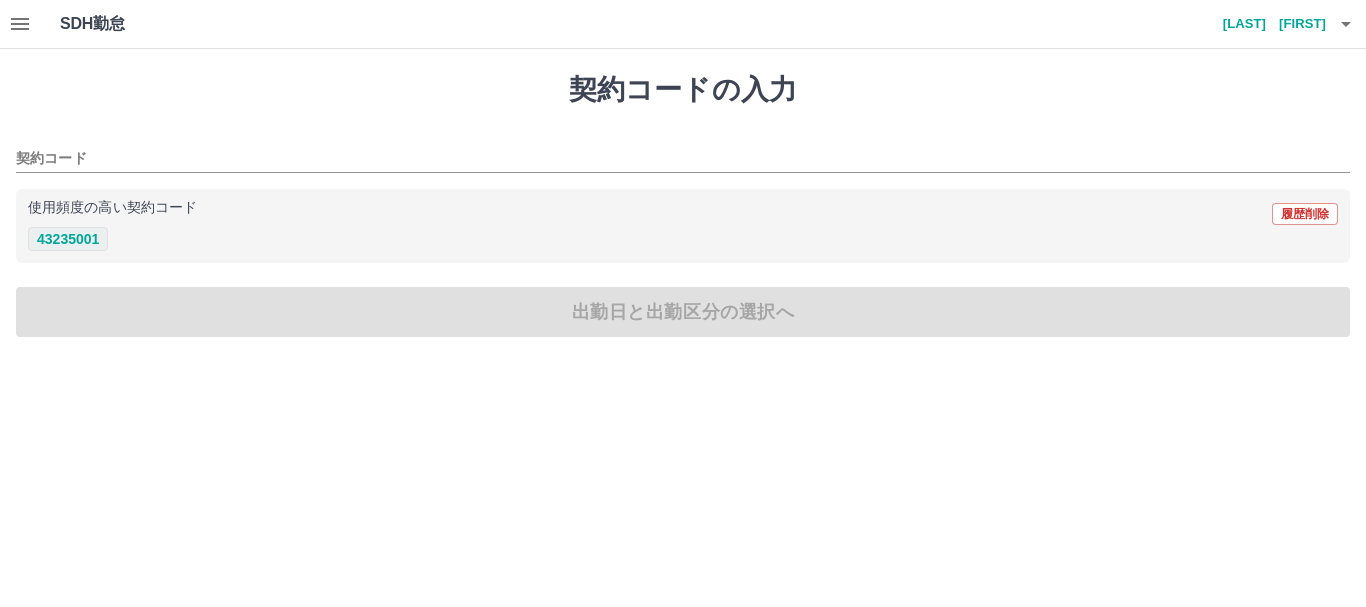 click on "43235001" at bounding box center (68, 239) 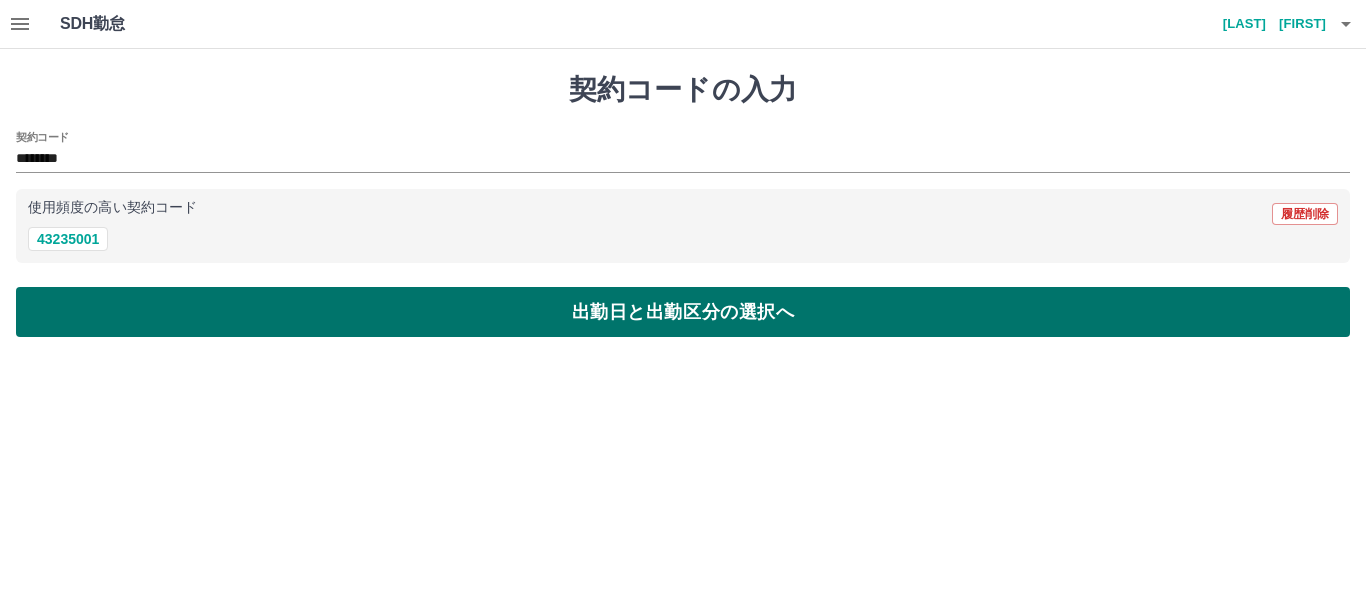click on "出勤日と出勤区分の選択へ" at bounding box center (683, 312) 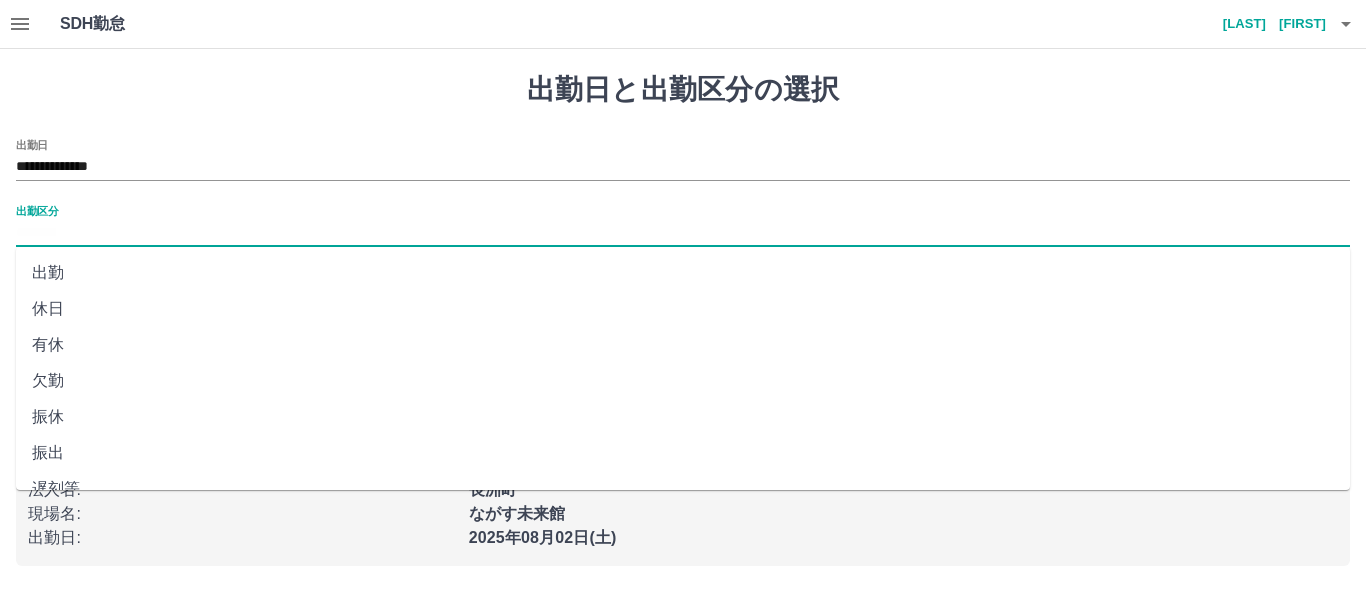 click on "出勤区分" at bounding box center [683, 233] 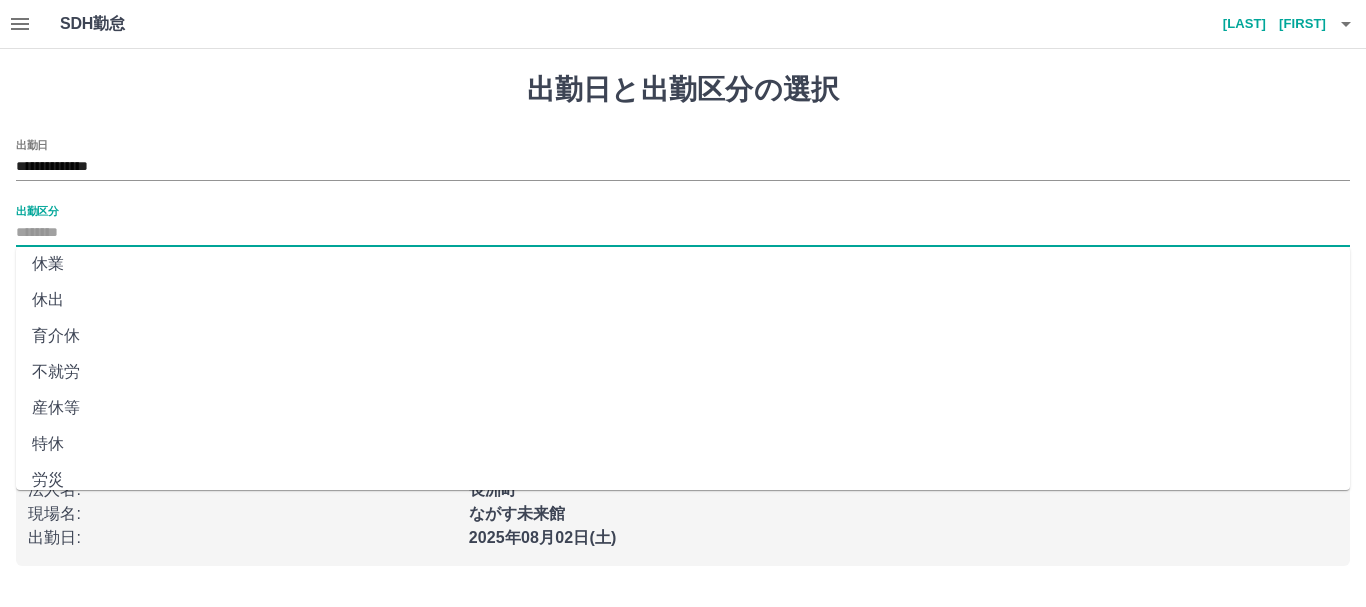 scroll, scrollTop: 300, scrollLeft: 0, axis: vertical 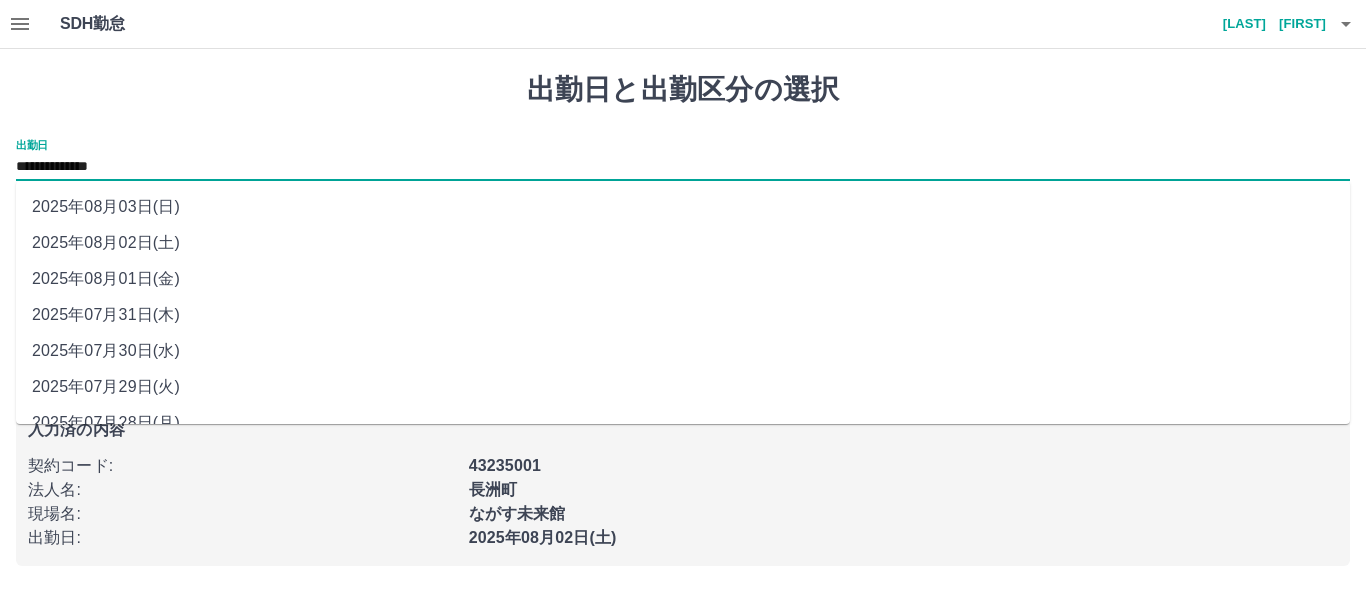 click on "**********" at bounding box center (683, 167) 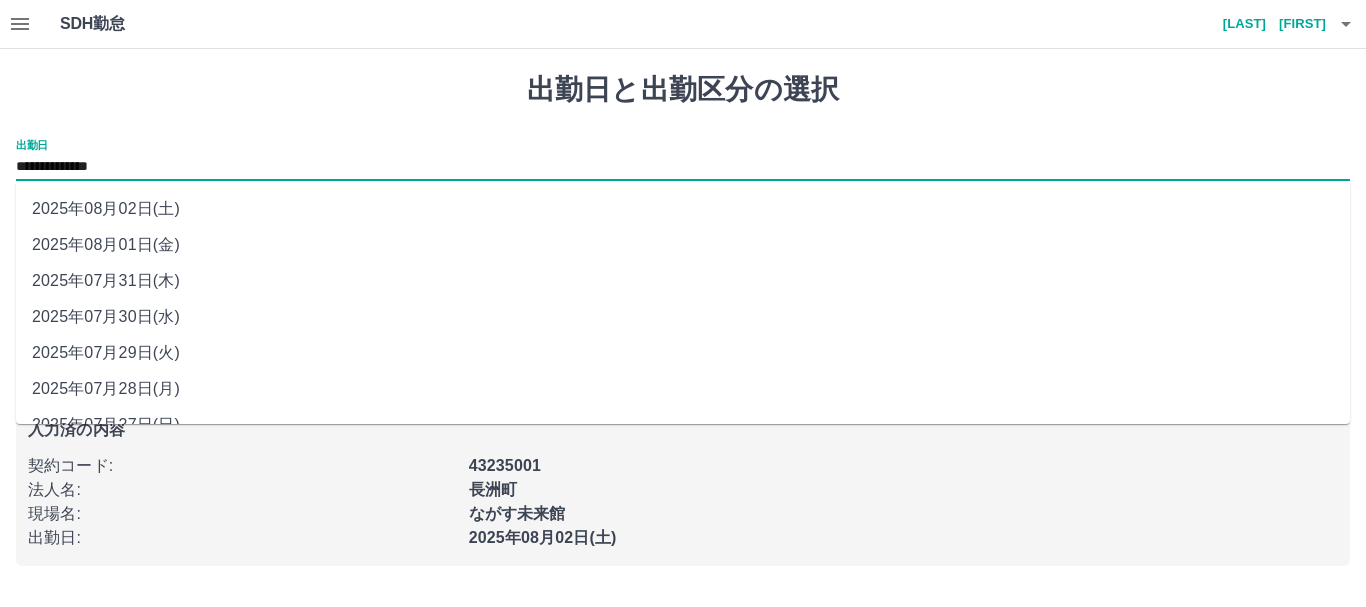 scroll, scrollTop: 0, scrollLeft: 0, axis: both 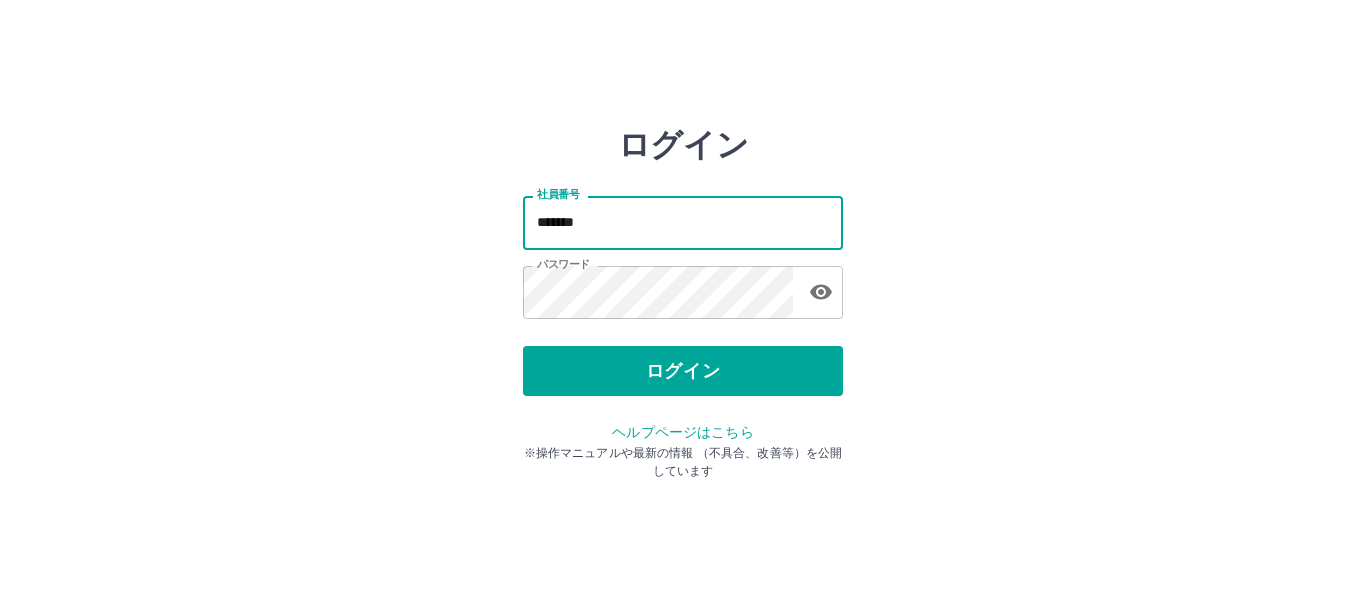 click on "*******" at bounding box center [683, 222] 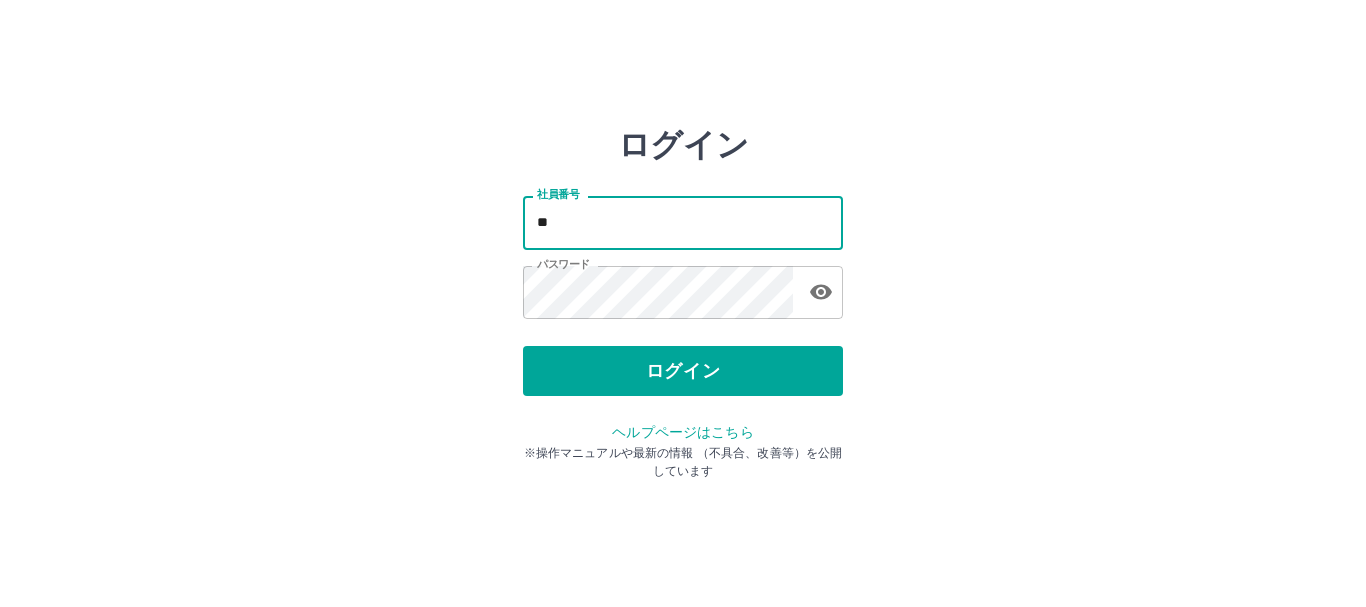 type on "*" 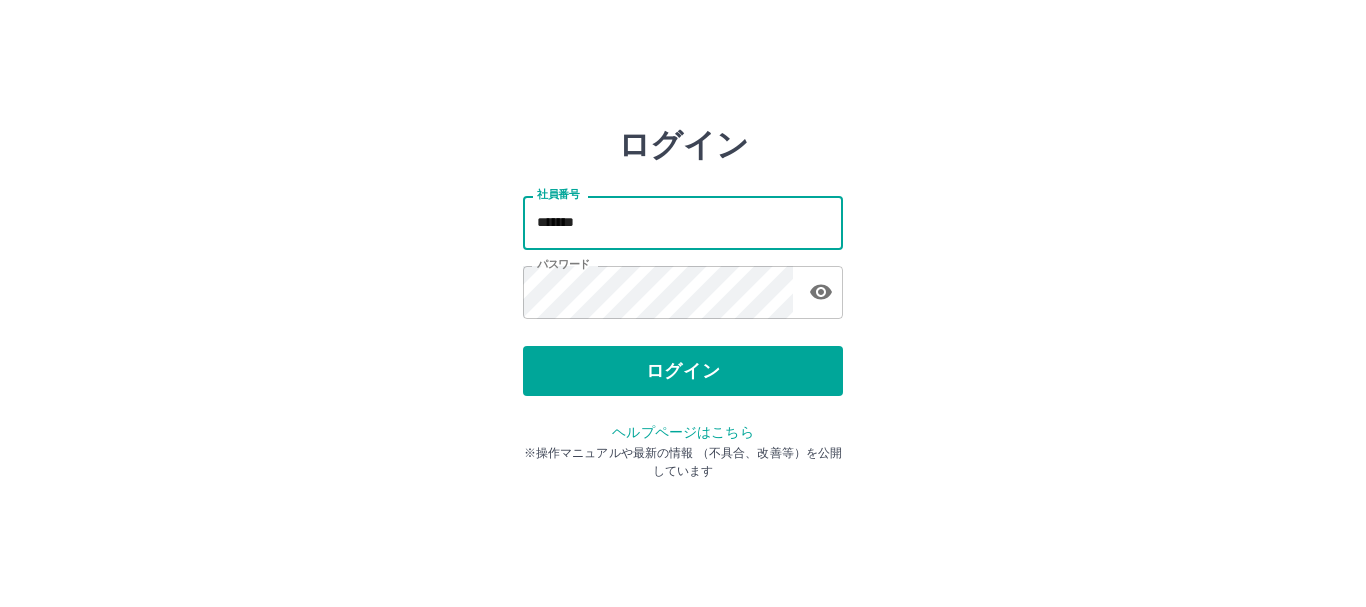type on "*******" 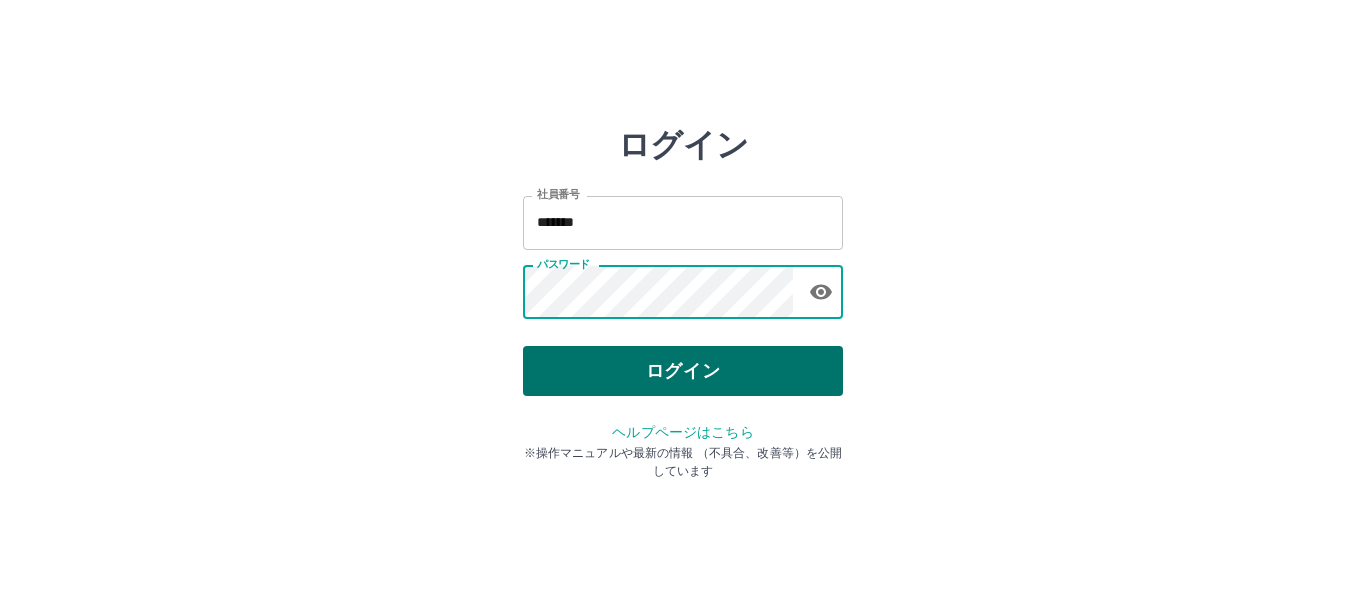 click on "ログイン" at bounding box center (683, 371) 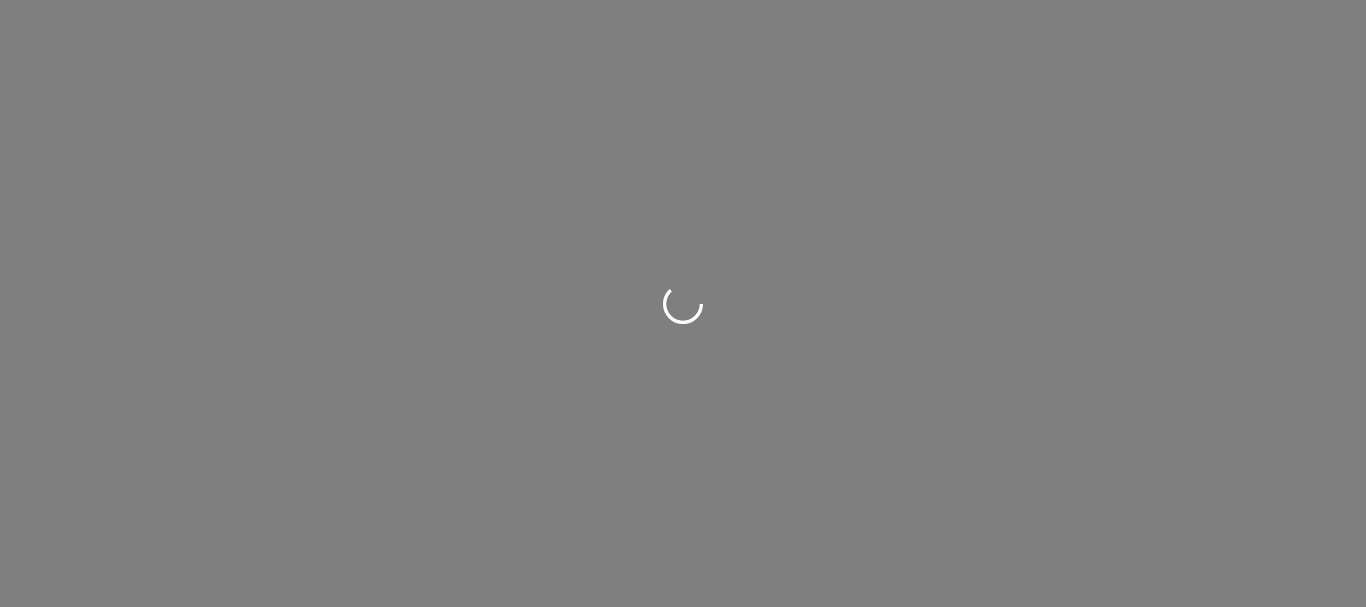scroll, scrollTop: 0, scrollLeft: 0, axis: both 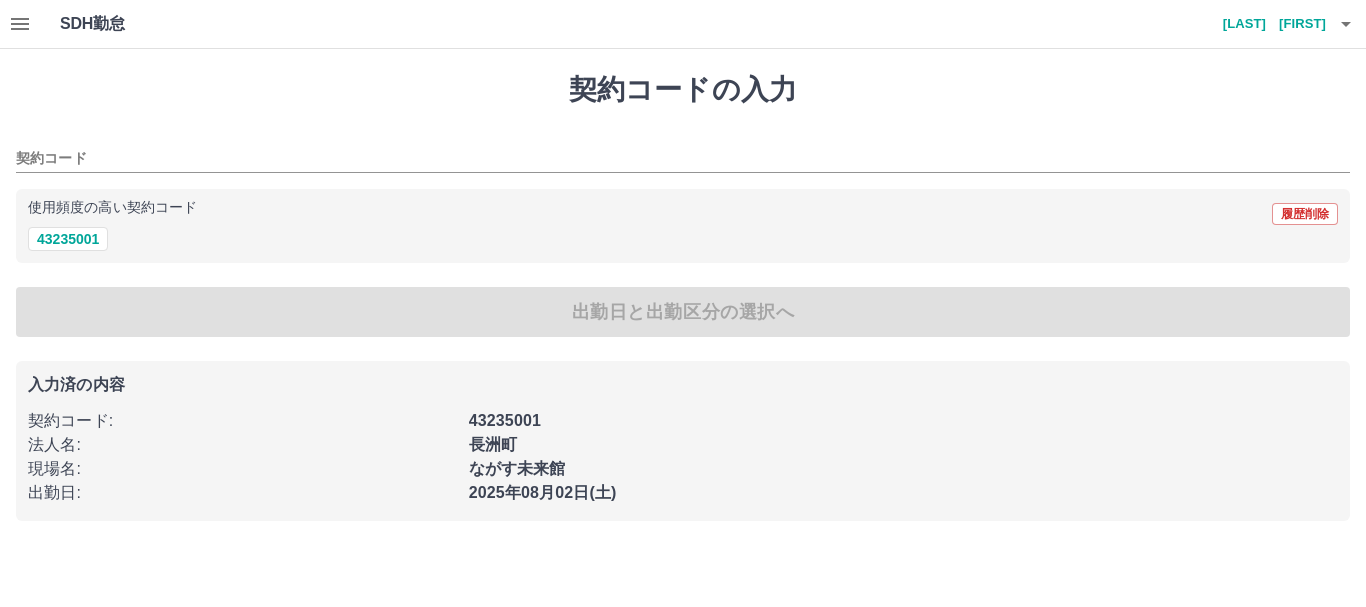 type on "********" 